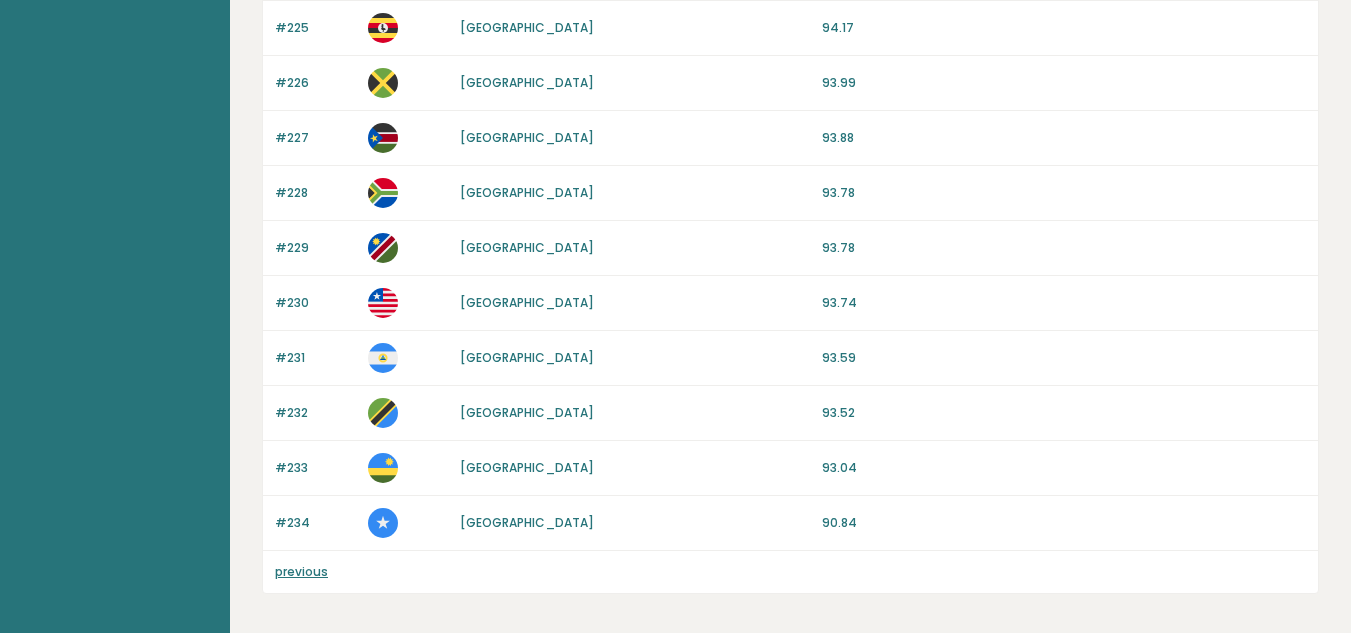 scroll, scrollTop: 1634, scrollLeft: 0, axis: vertical 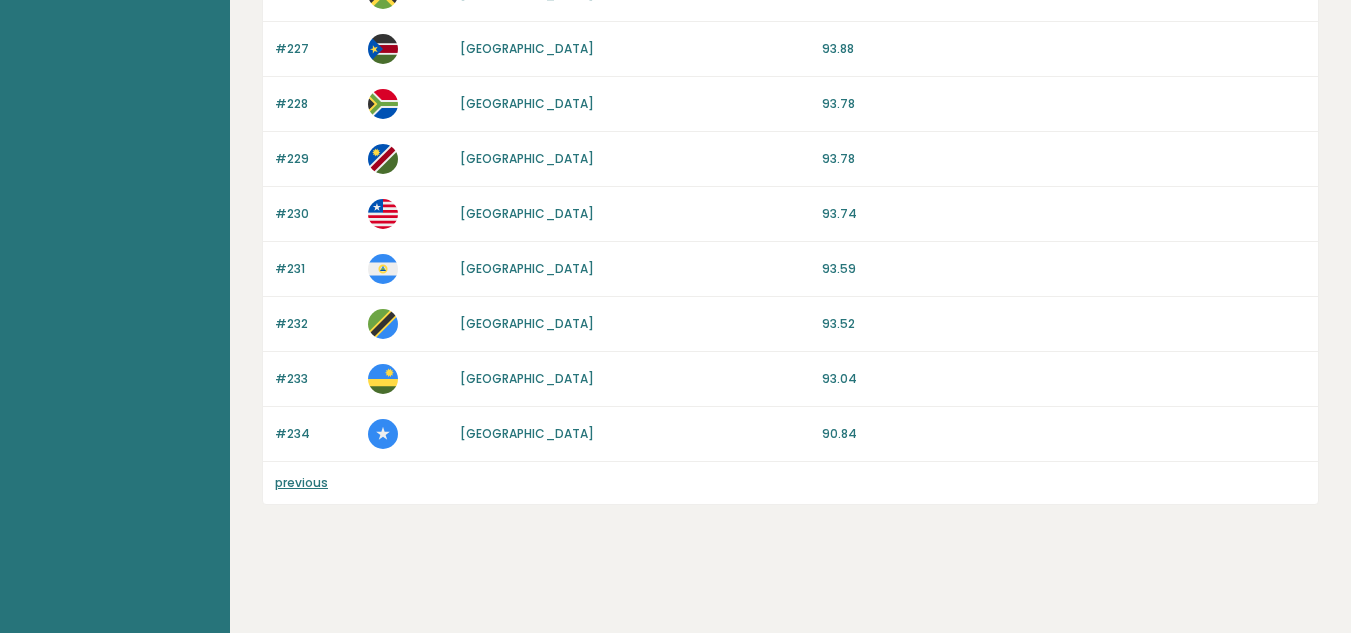 click on "previous" at bounding box center [301, 482] 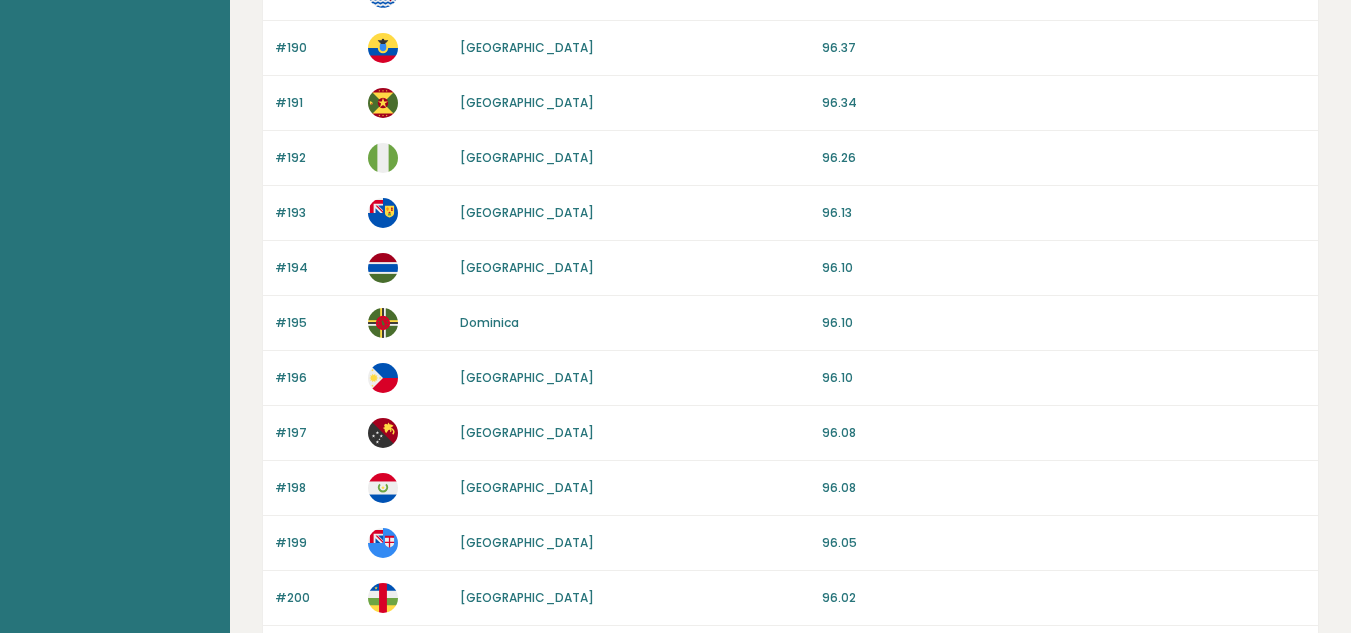 scroll, scrollTop: 1964, scrollLeft: 0, axis: vertical 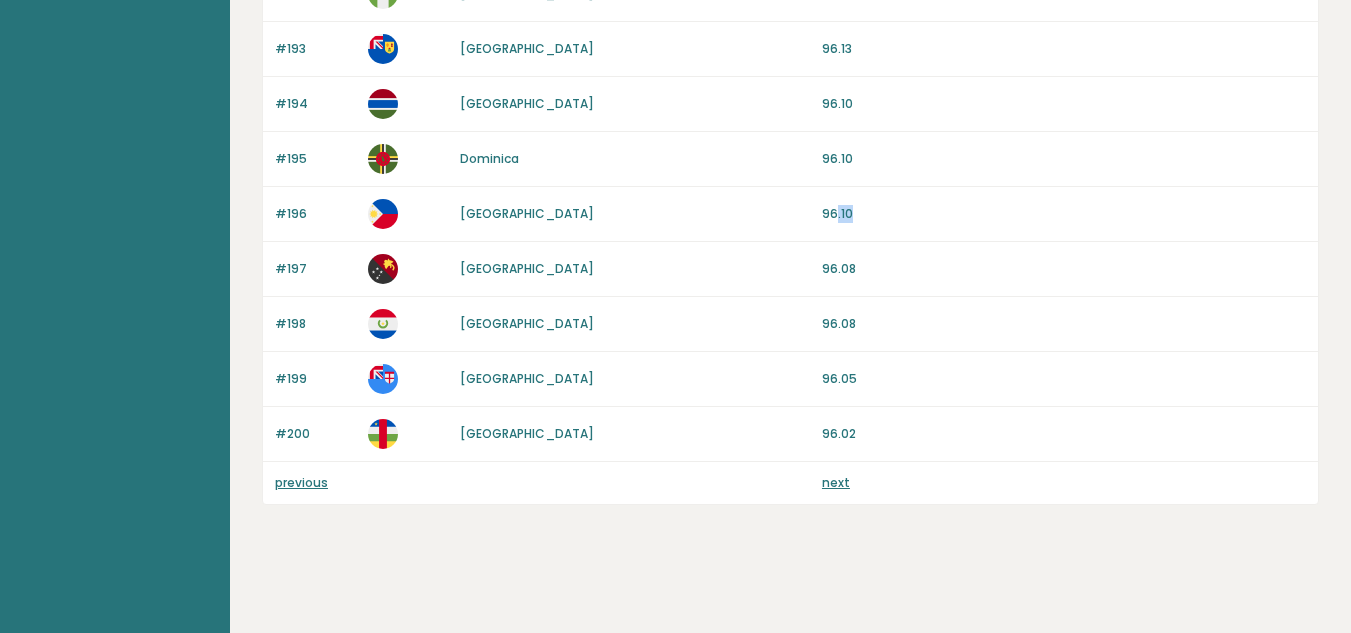 drag, startPoint x: 838, startPoint y: 204, endPoint x: 851, endPoint y: 204, distance: 13 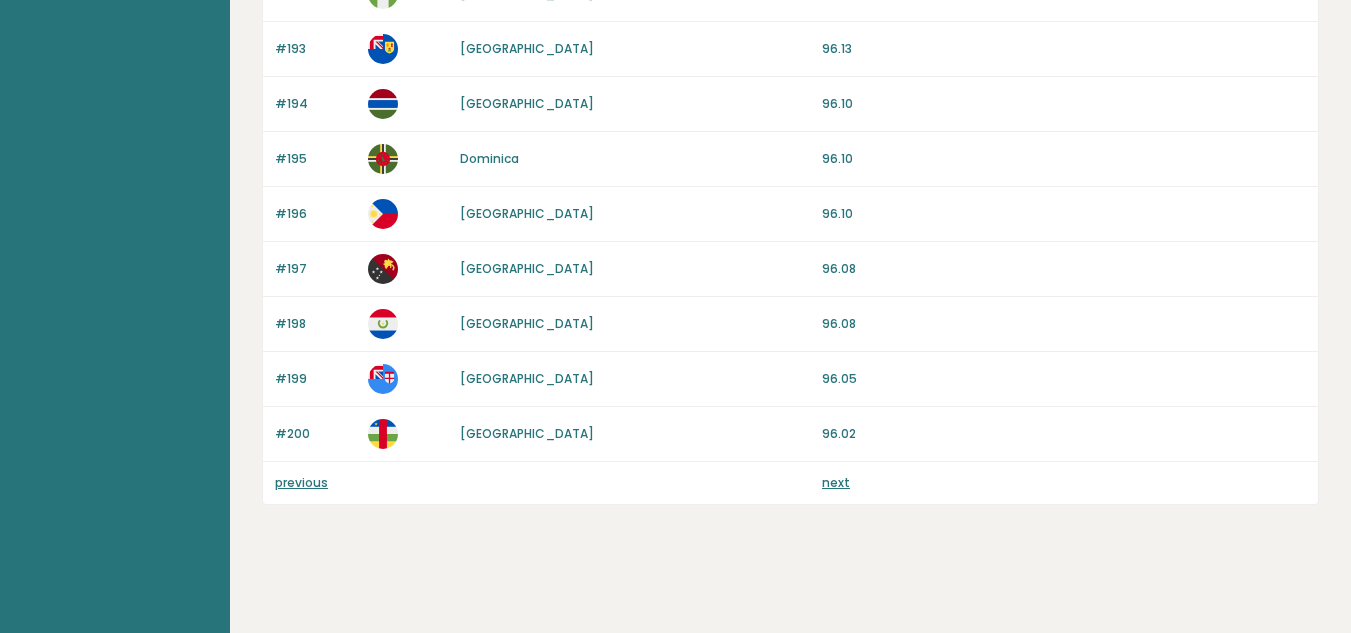 click on "96.10" at bounding box center [1064, 214] 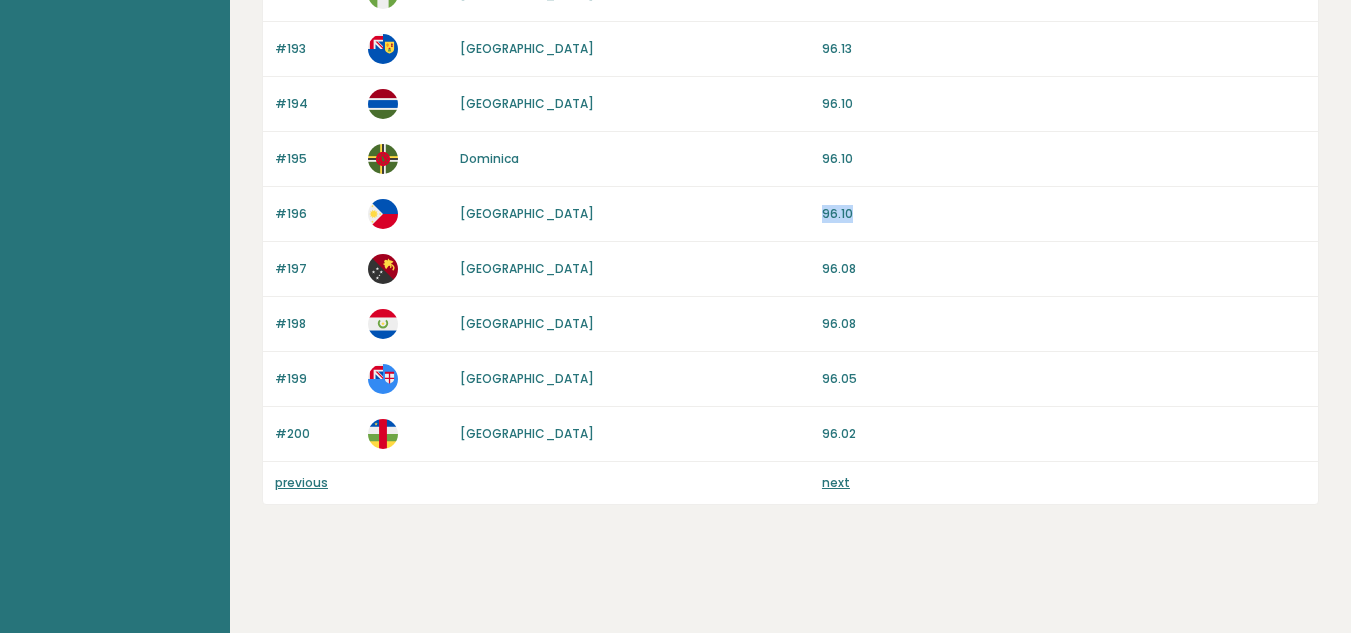 click on "96.10" at bounding box center [1064, 214] 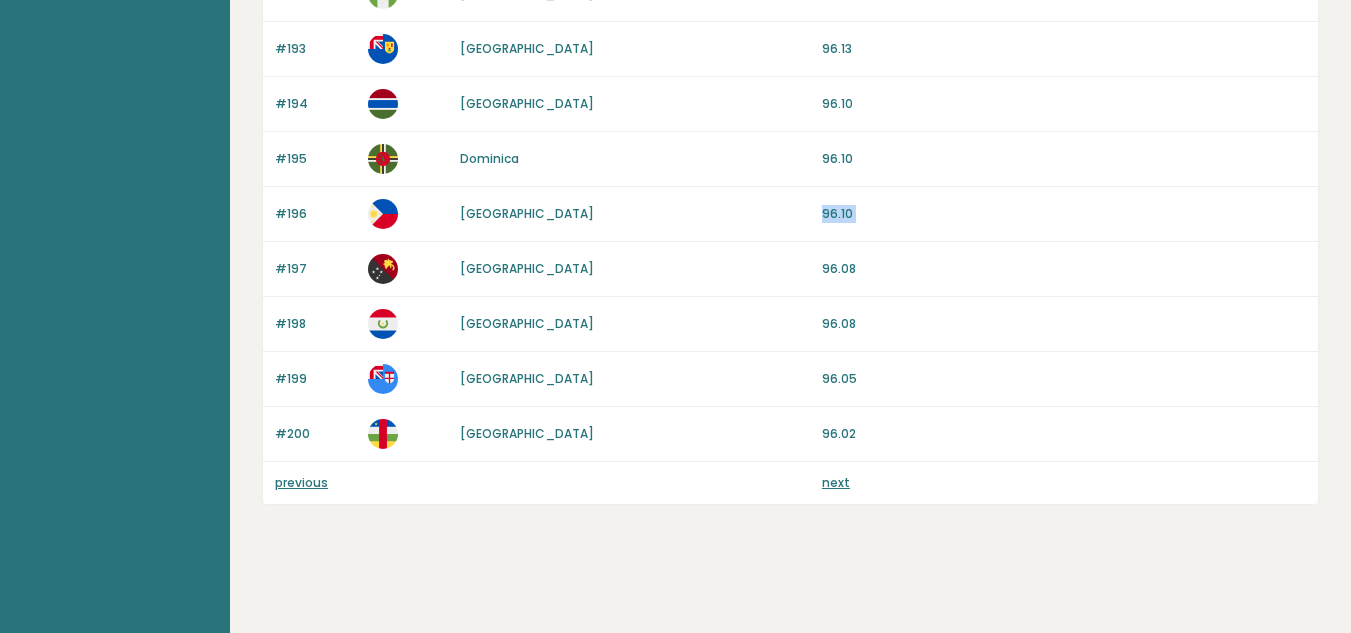 click on "96.10" at bounding box center [1064, 214] 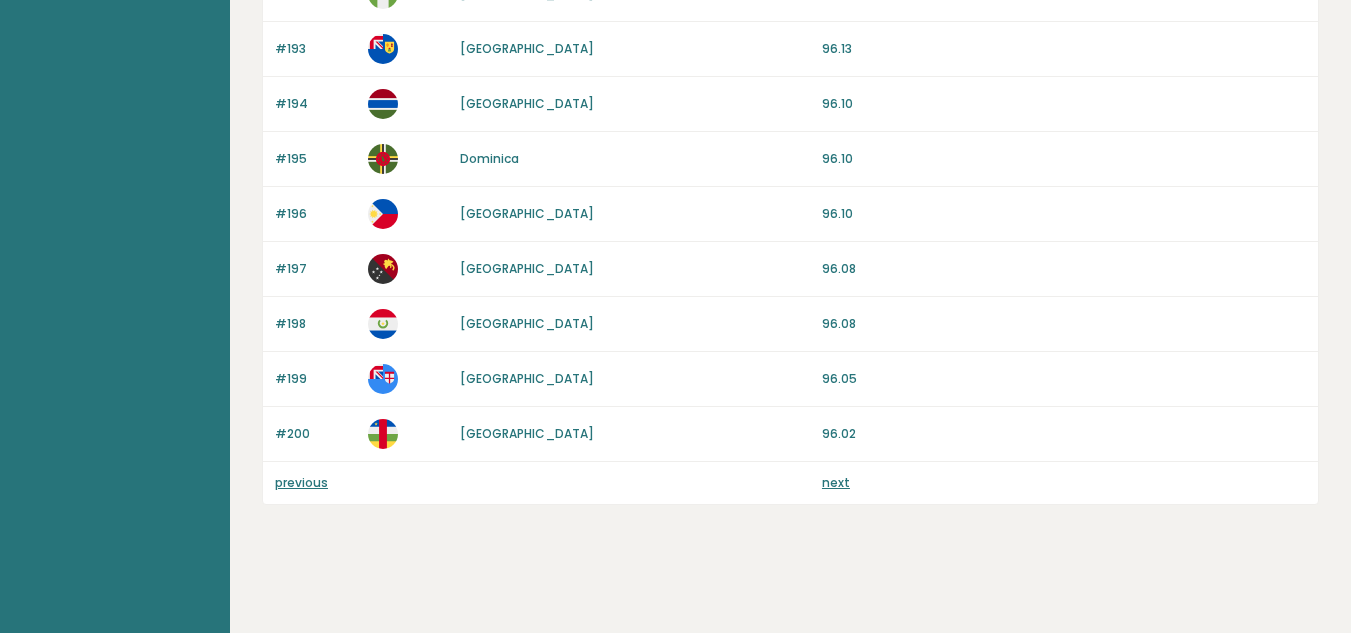 drag, startPoint x: 819, startPoint y: 205, endPoint x: 748, endPoint y: 227, distance: 74.330345 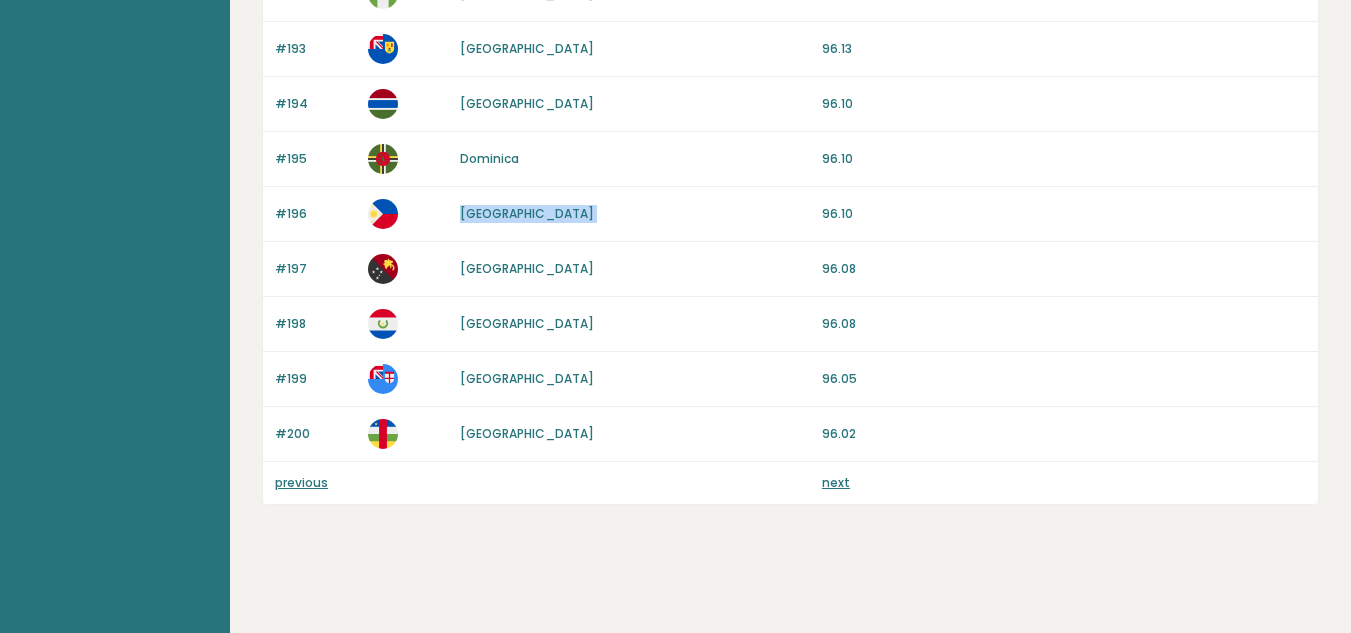 click on "#196
Philippines
96.10" at bounding box center [790, 214] 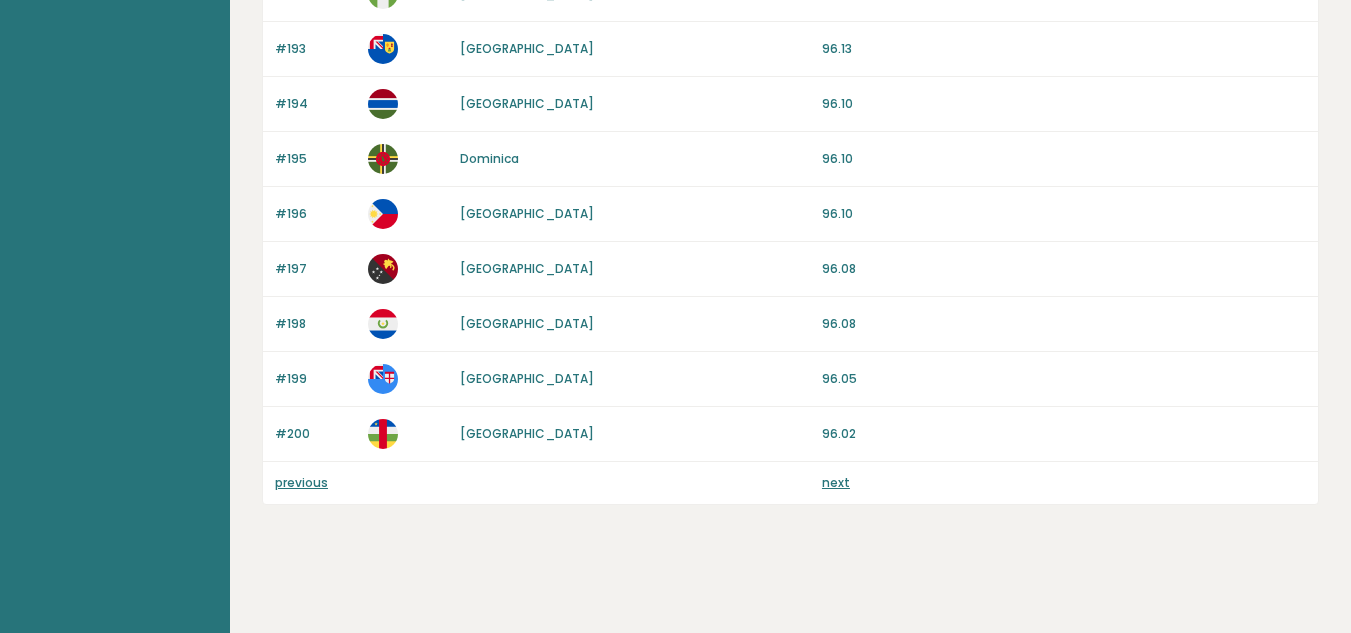 click on "96.10" at bounding box center (1064, 214) 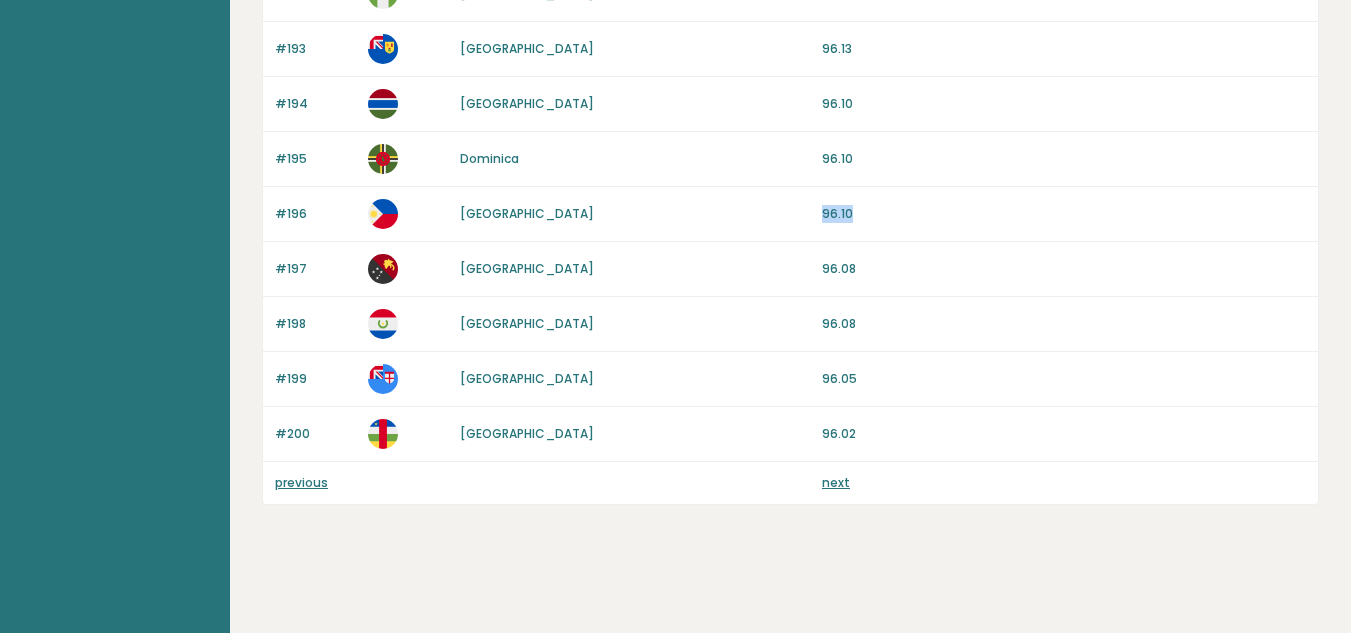 click on "96.10" at bounding box center [1064, 214] 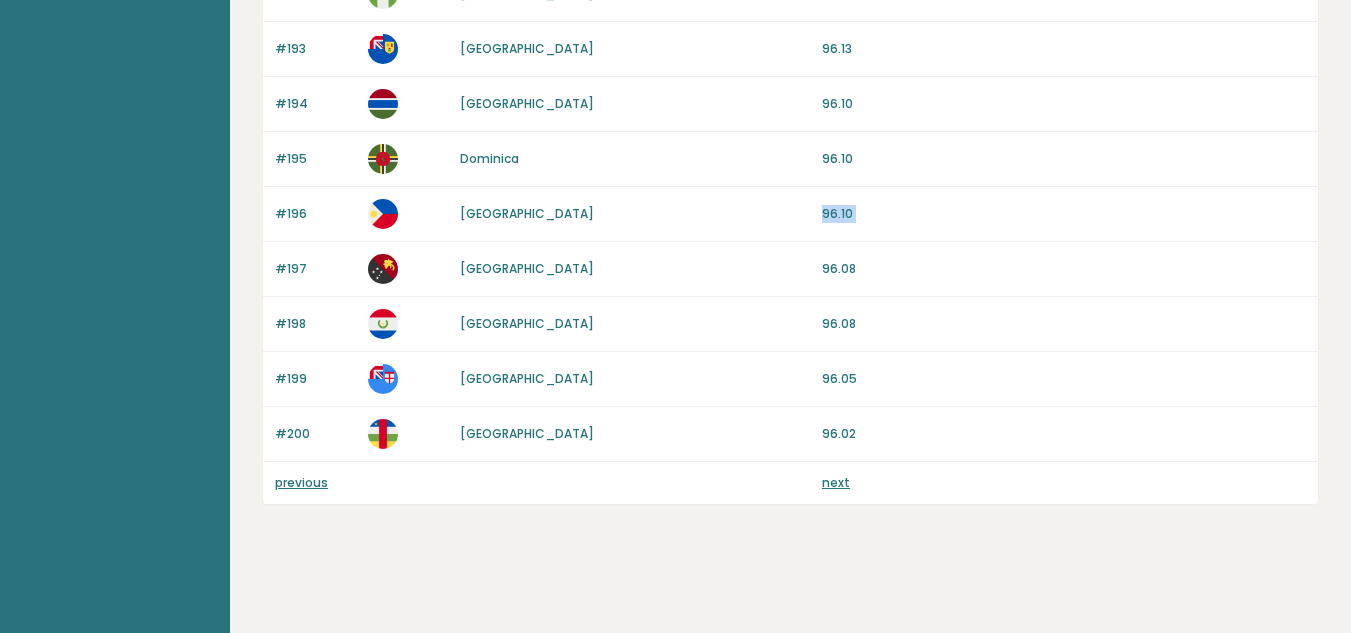click on "96.10" at bounding box center (1064, 214) 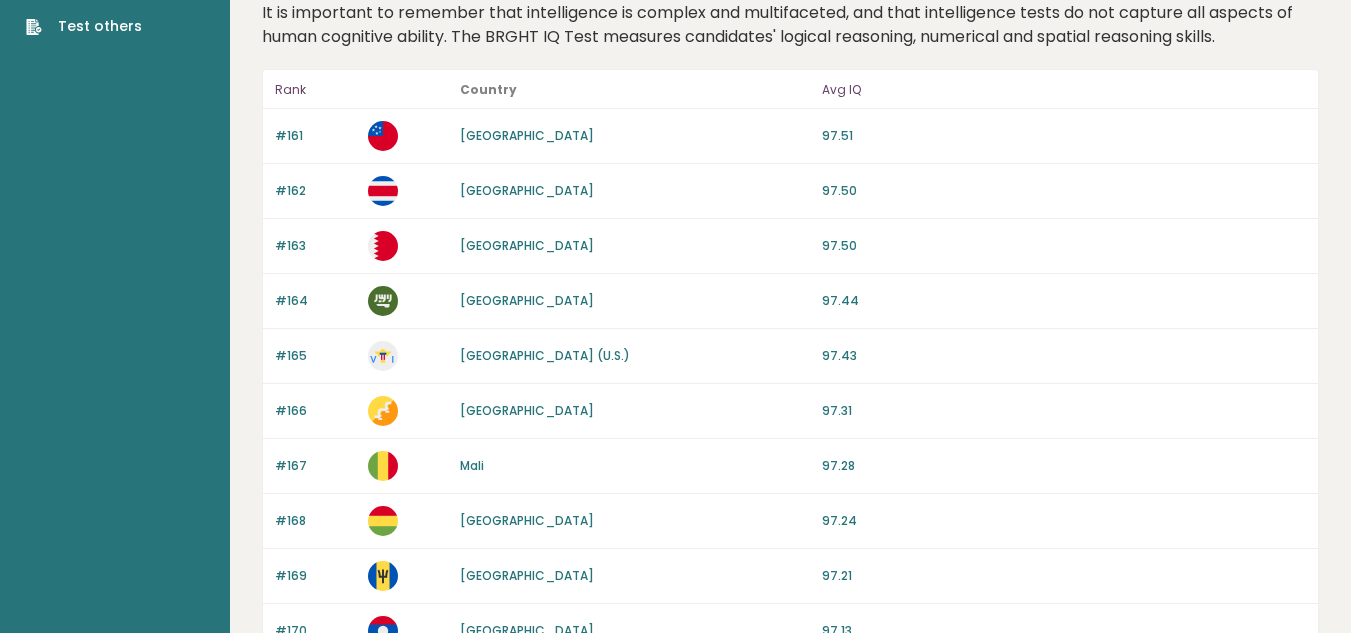 scroll, scrollTop: 0, scrollLeft: 0, axis: both 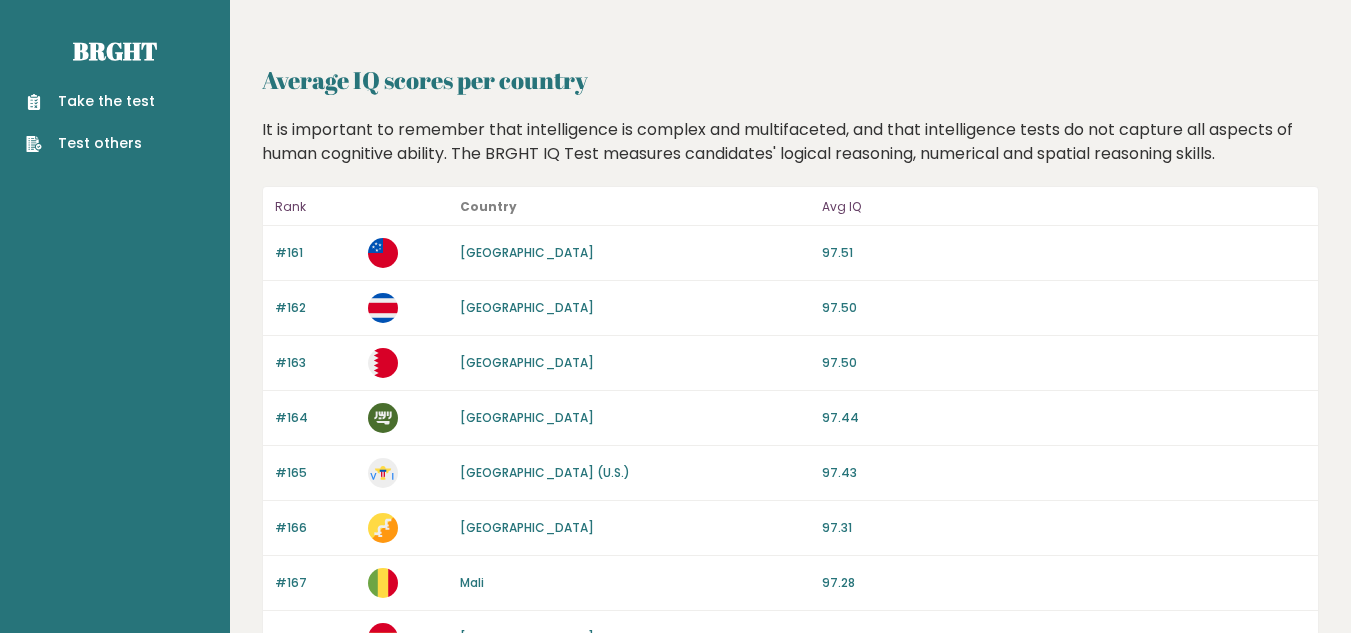 click on "Take the test" at bounding box center (90, 101) 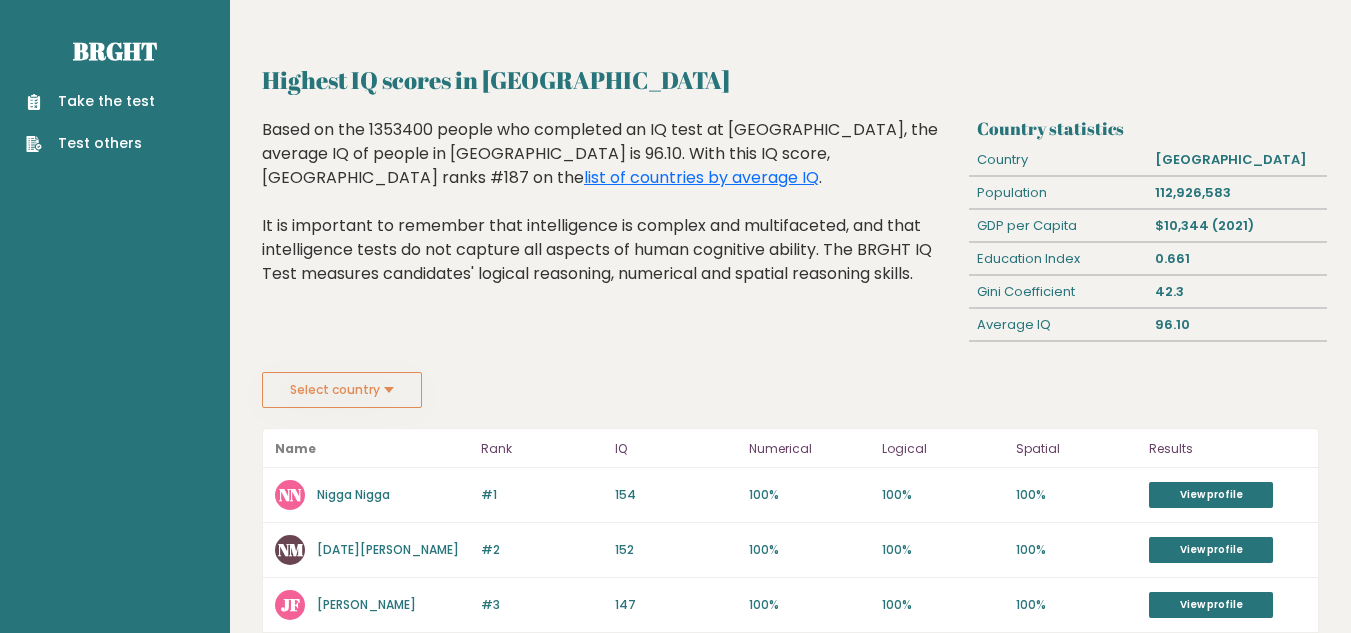 scroll, scrollTop: 0, scrollLeft: 0, axis: both 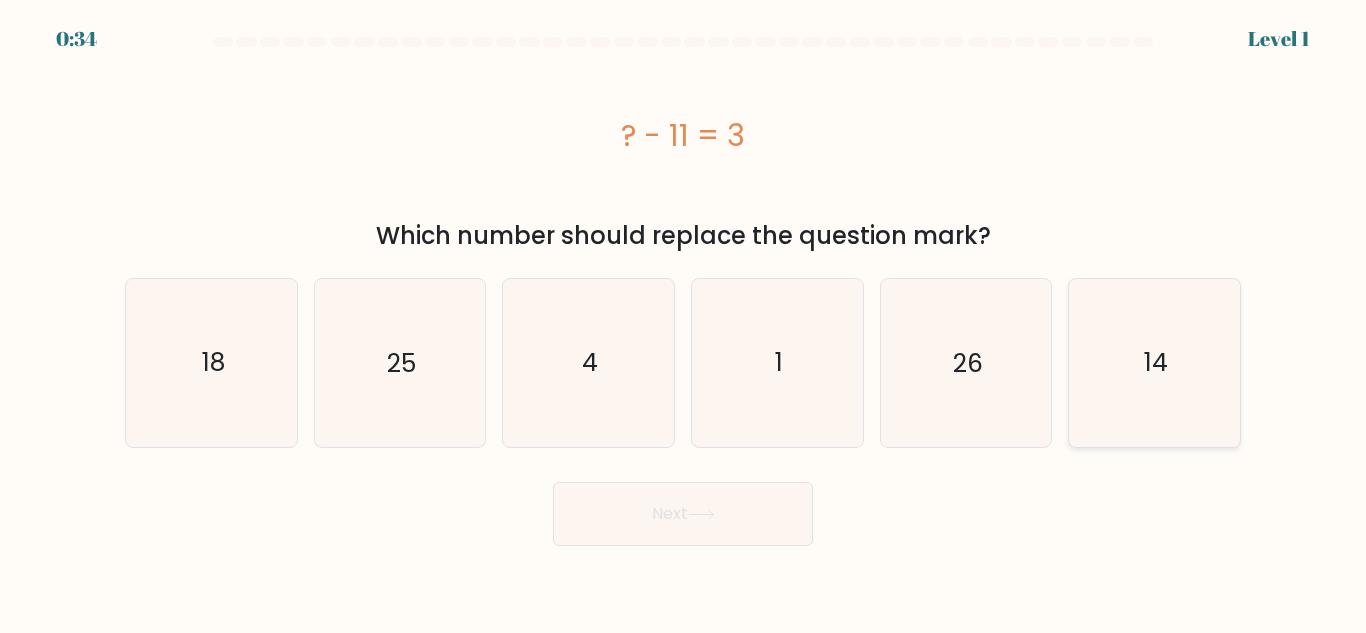 click on "14" 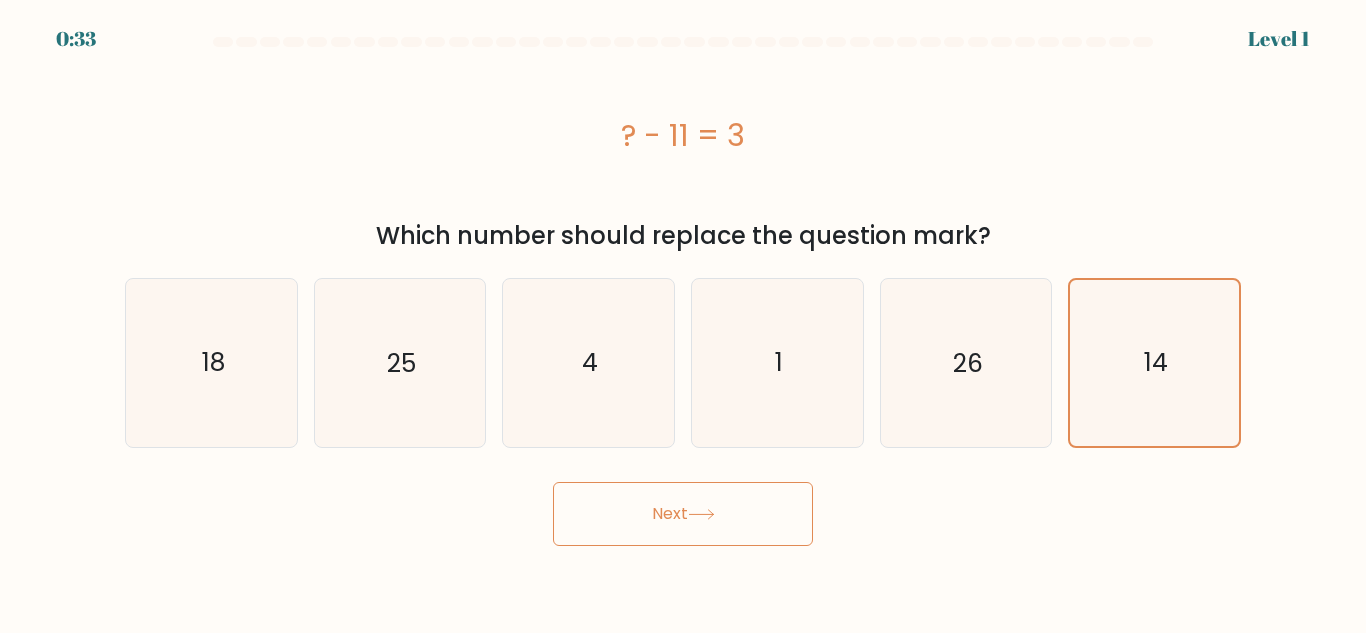 click on "Next" at bounding box center [683, 514] 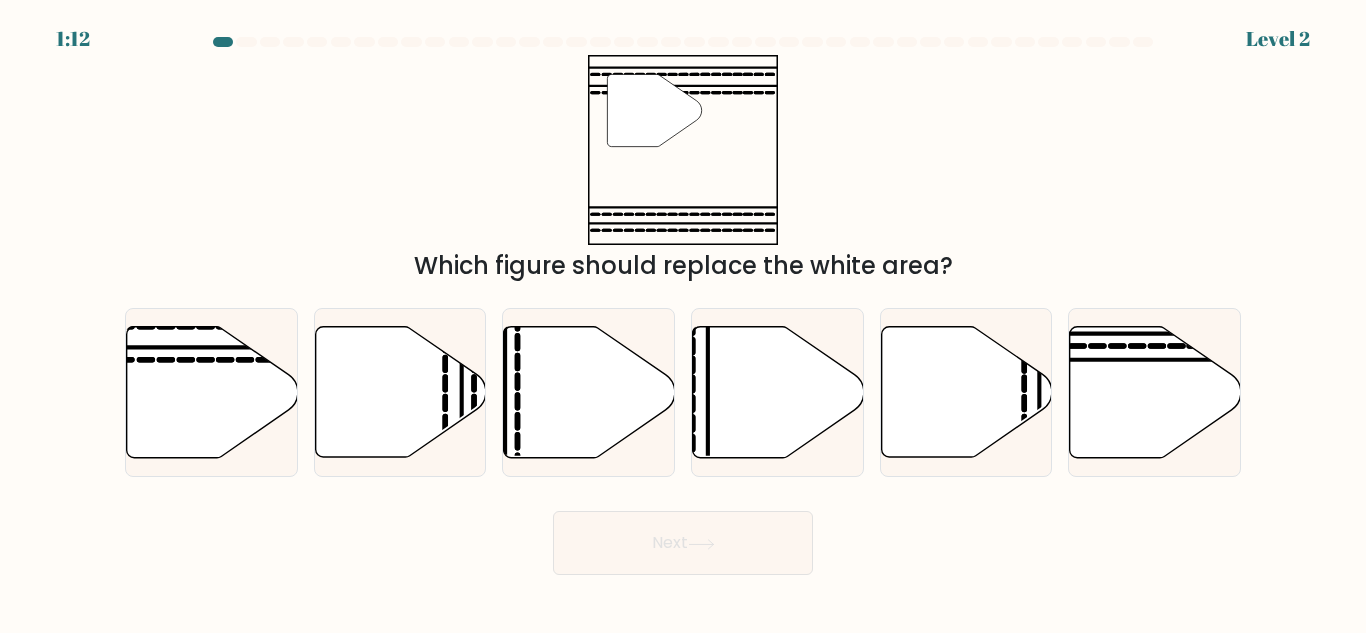 drag, startPoint x: 142, startPoint y: 355, endPoint x: 45, endPoint y: 383, distance: 100.96039 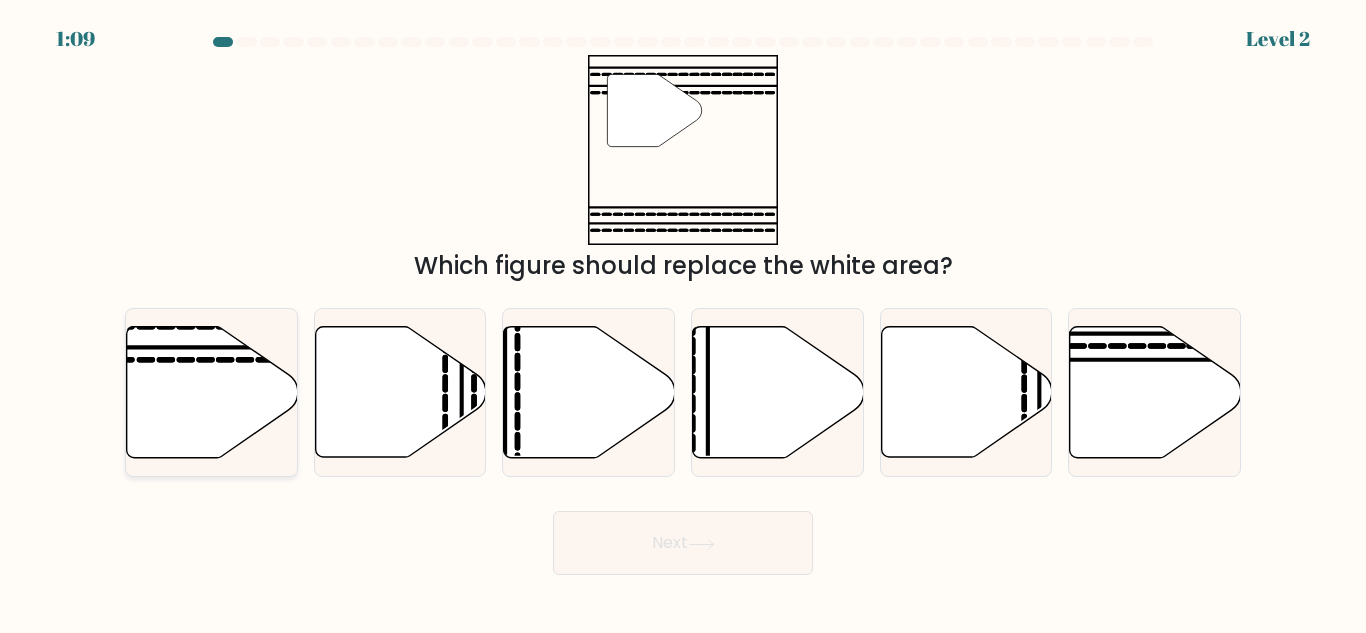click 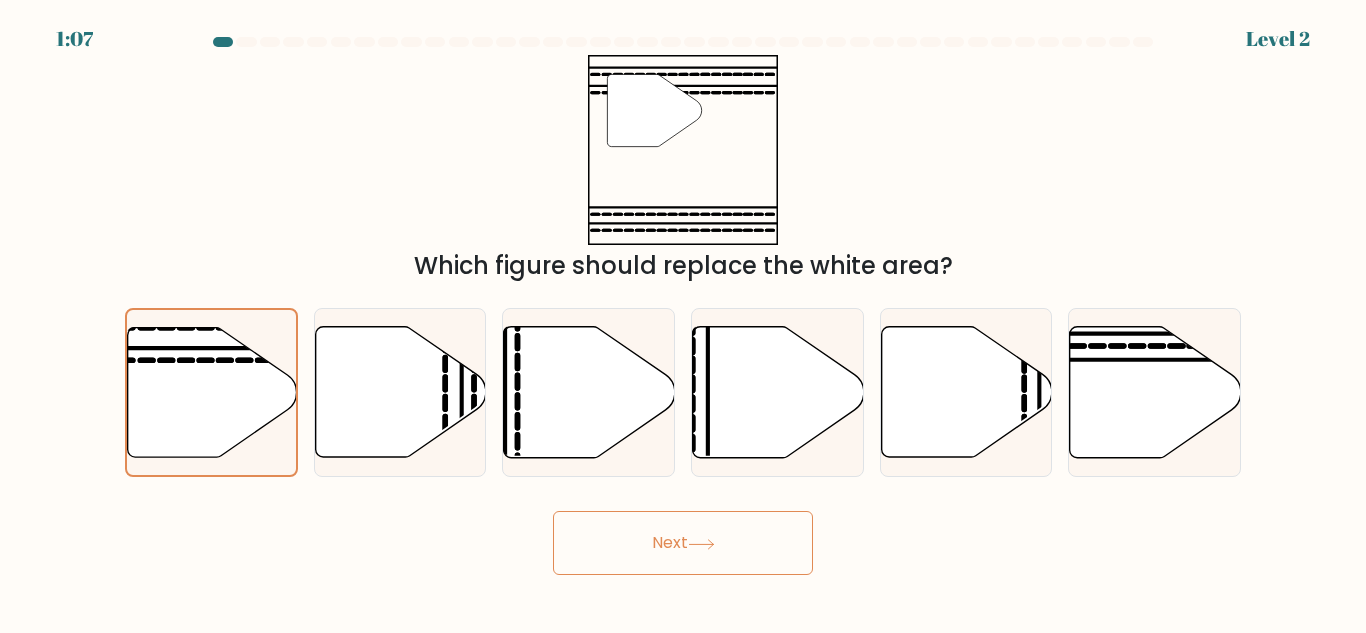 click on "Next" at bounding box center (683, 543) 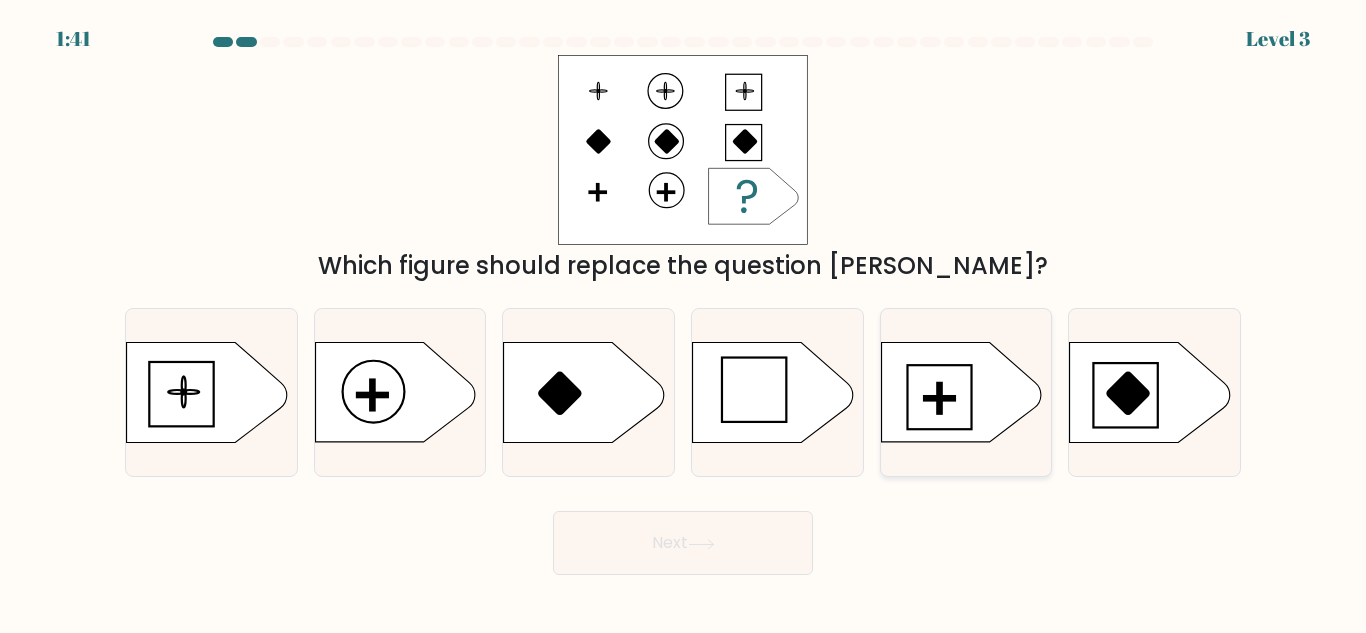 click 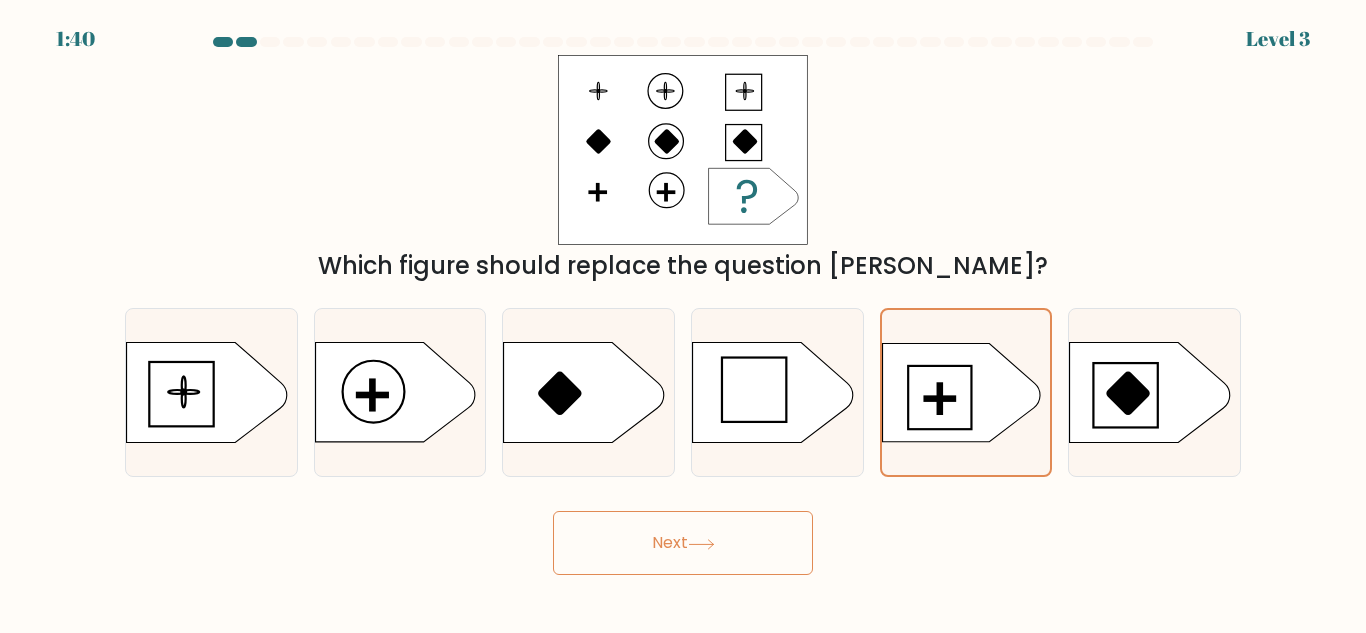 drag, startPoint x: 736, startPoint y: 532, endPoint x: 747, endPoint y: 521, distance: 15.556349 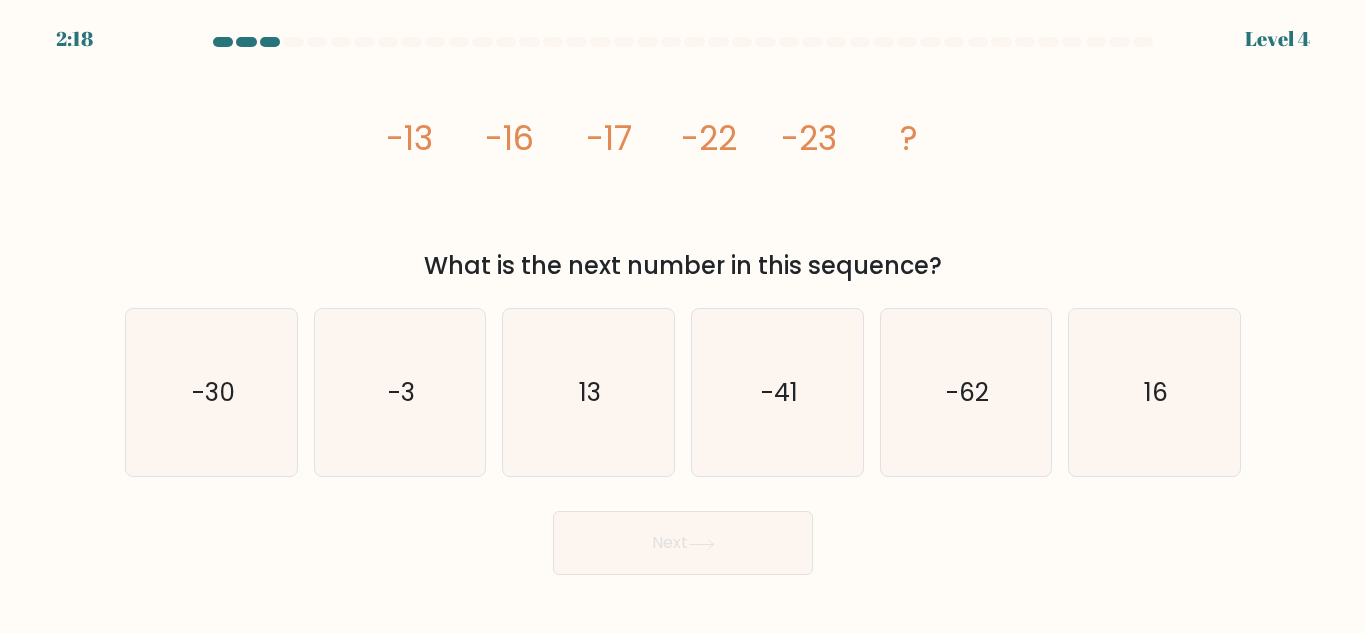 drag, startPoint x: 429, startPoint y: 161, endPoint x: 345, endPoint y: 233, distance: 110.63454 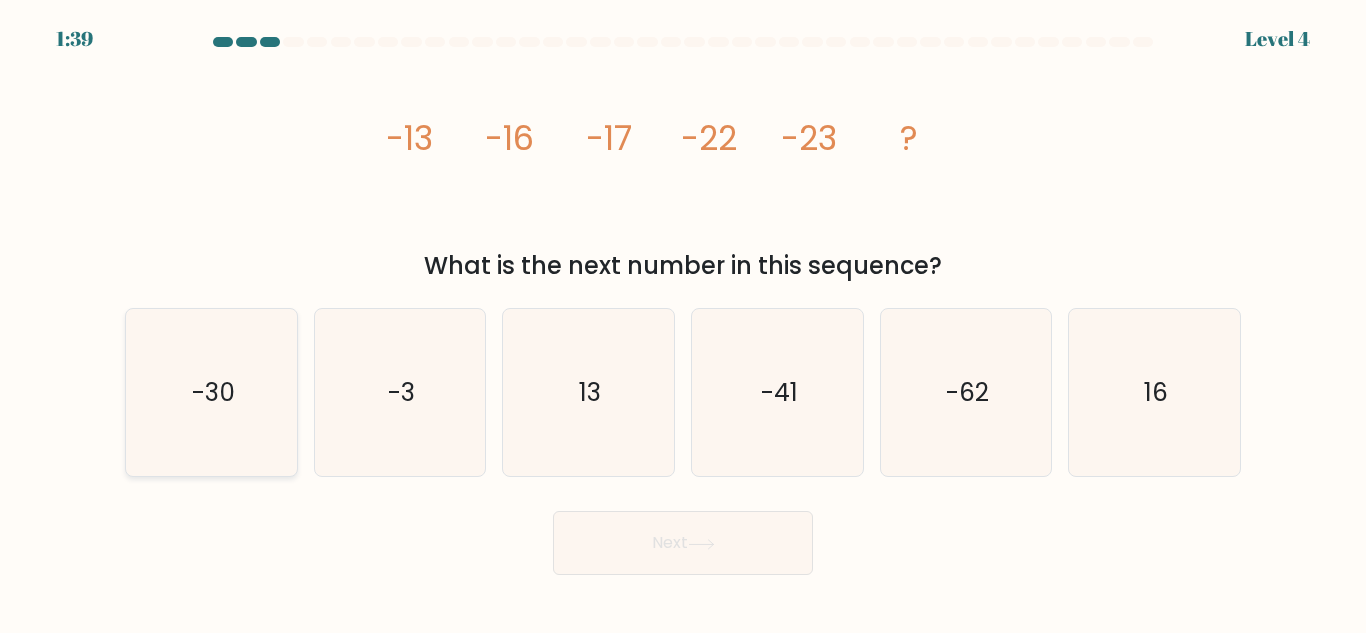 click on "-30" 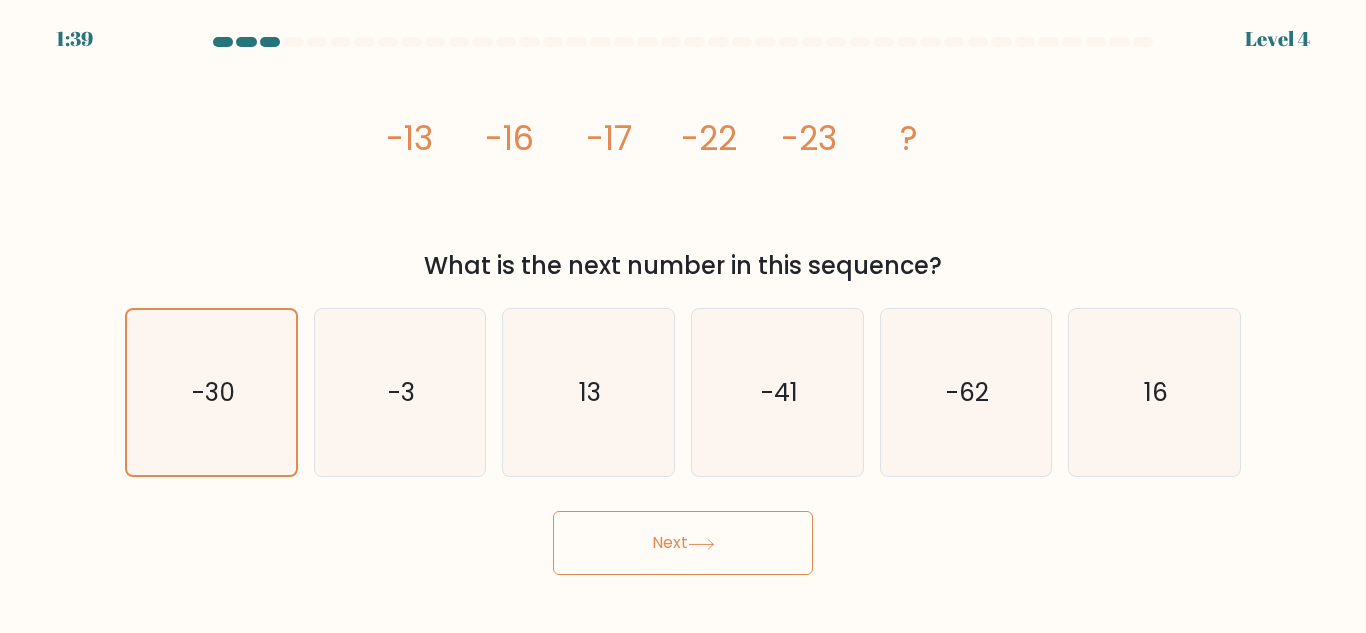 click on "Next" at bounding box center (683, 543) 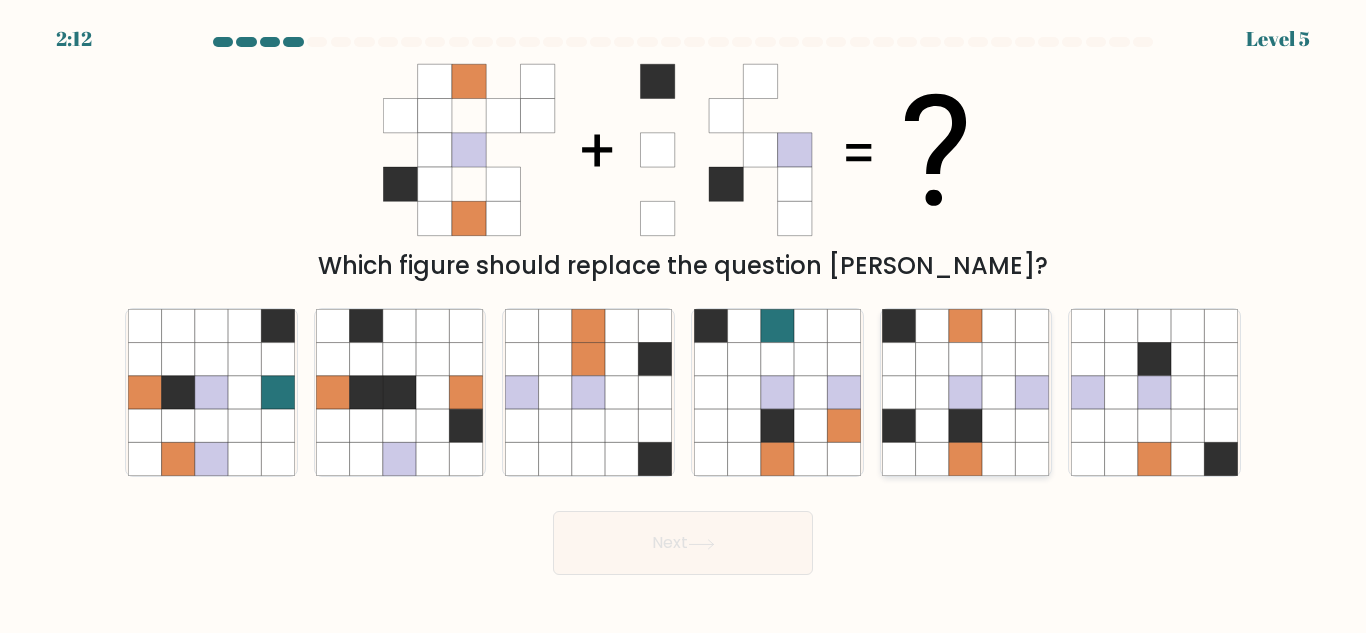 click 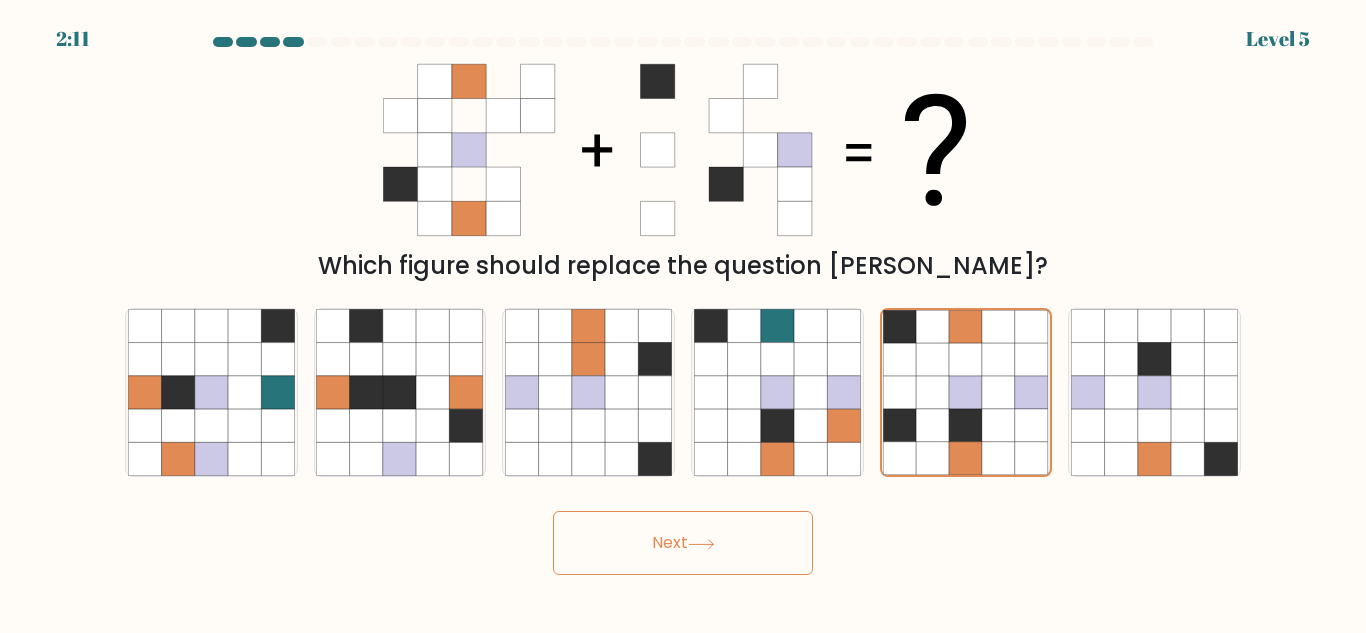 click on "Next" at bounding box center (683, 543) 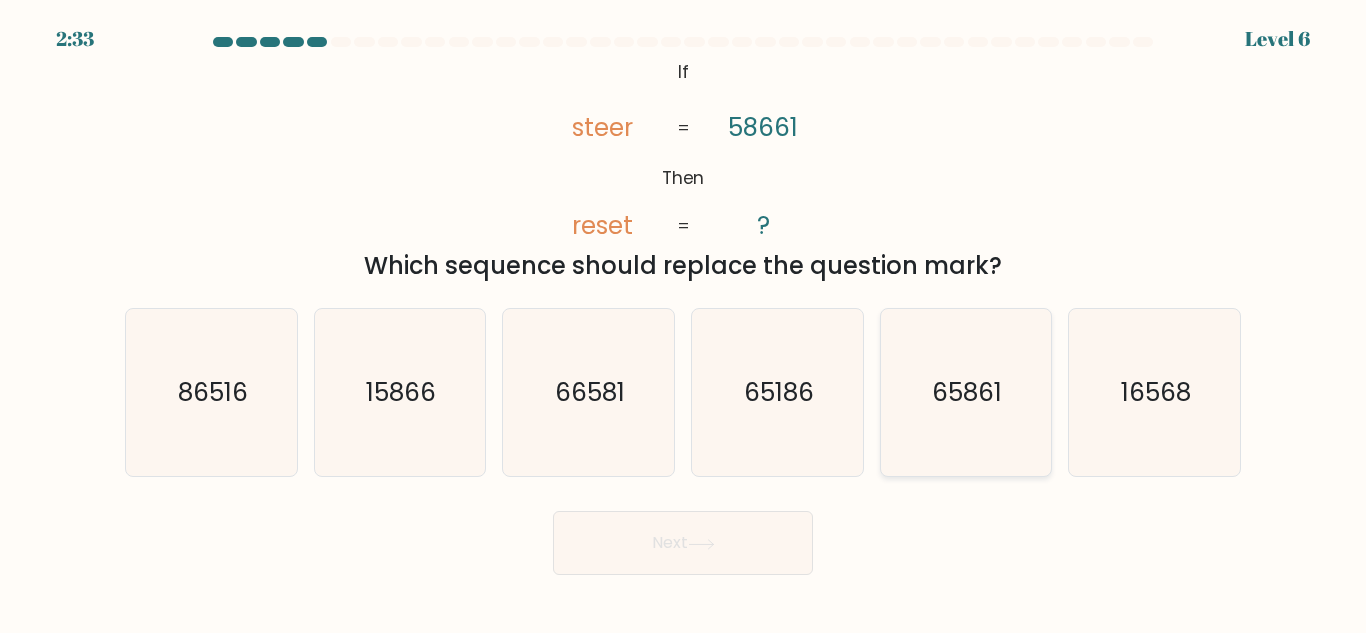 click on "65861" 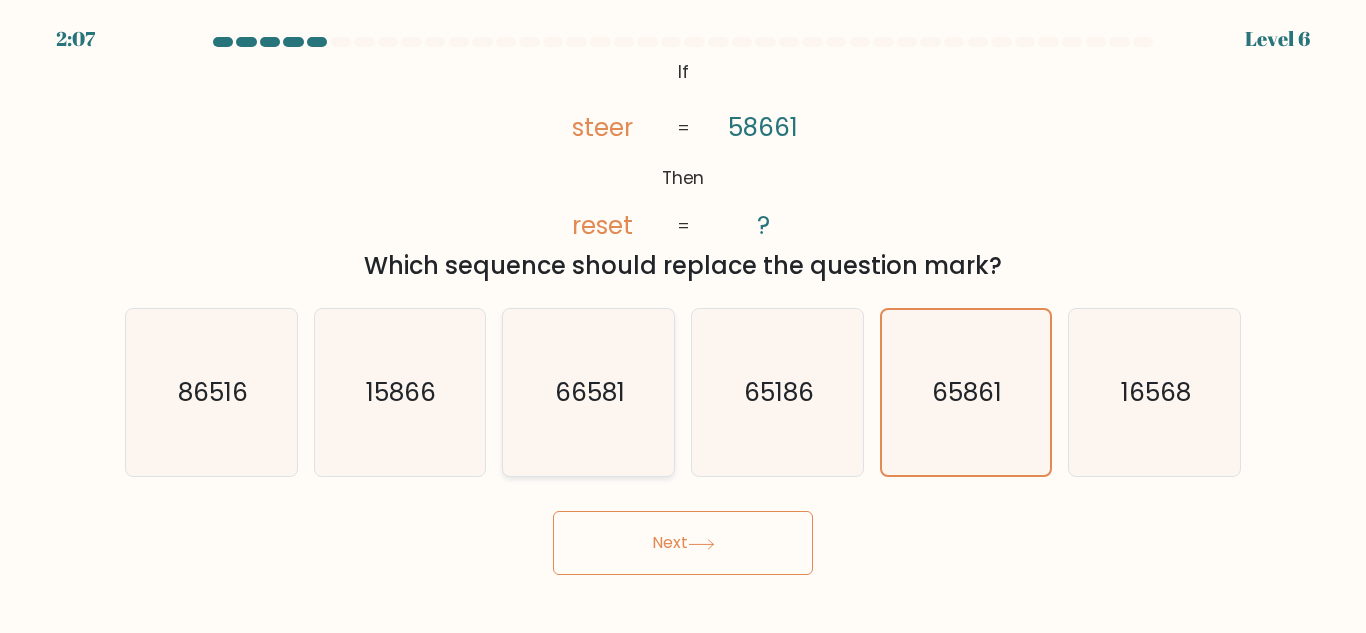 click on "66581" 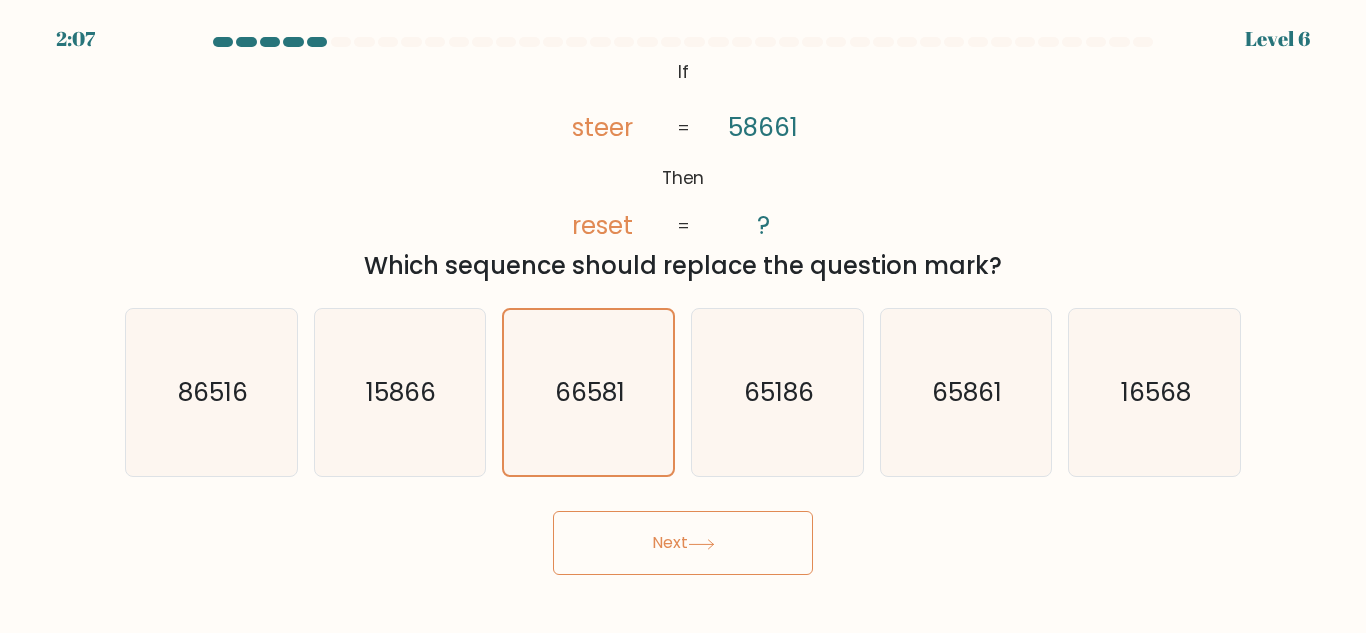 click on "Next" at bounding box center [683, 543] 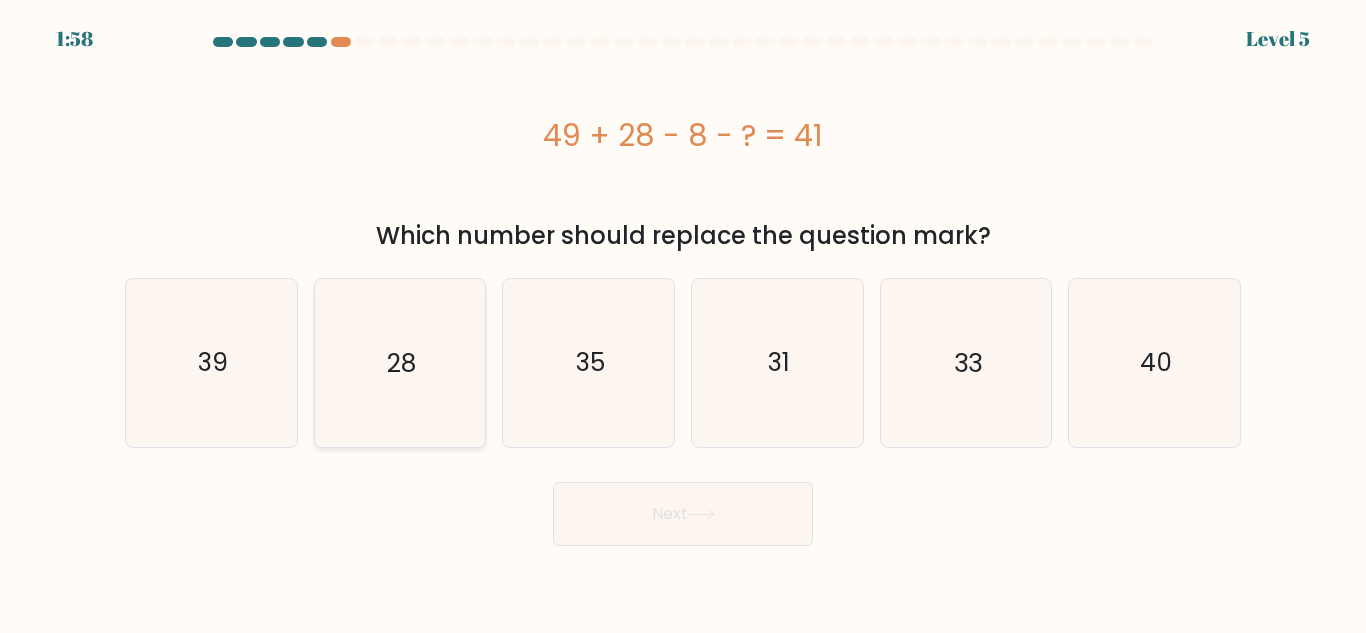 click on "28" 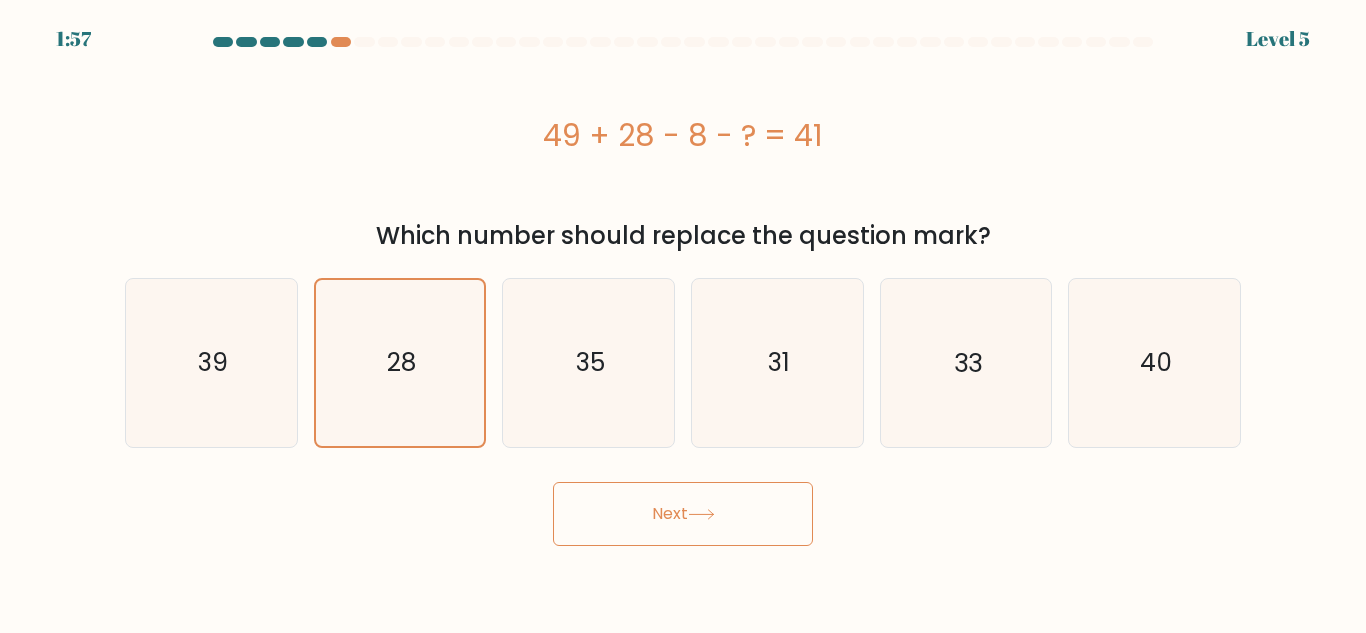 click on "Next" at bounding box center [683, 514] 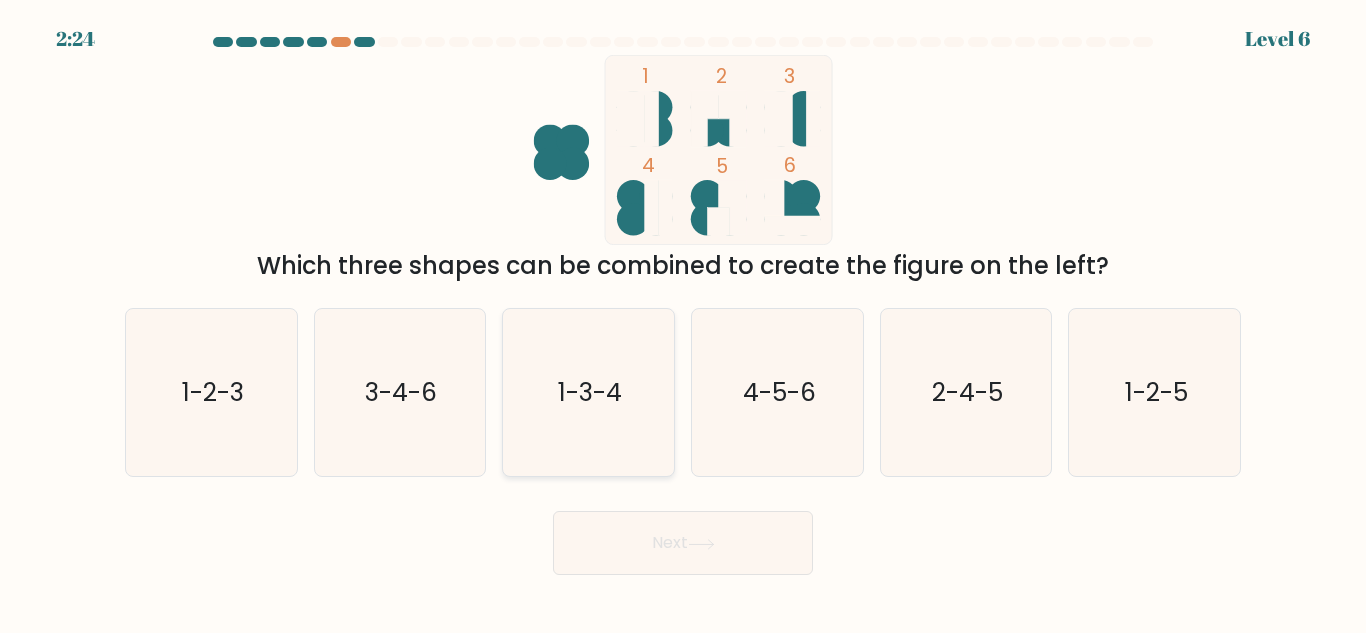 click on "1-3-4" 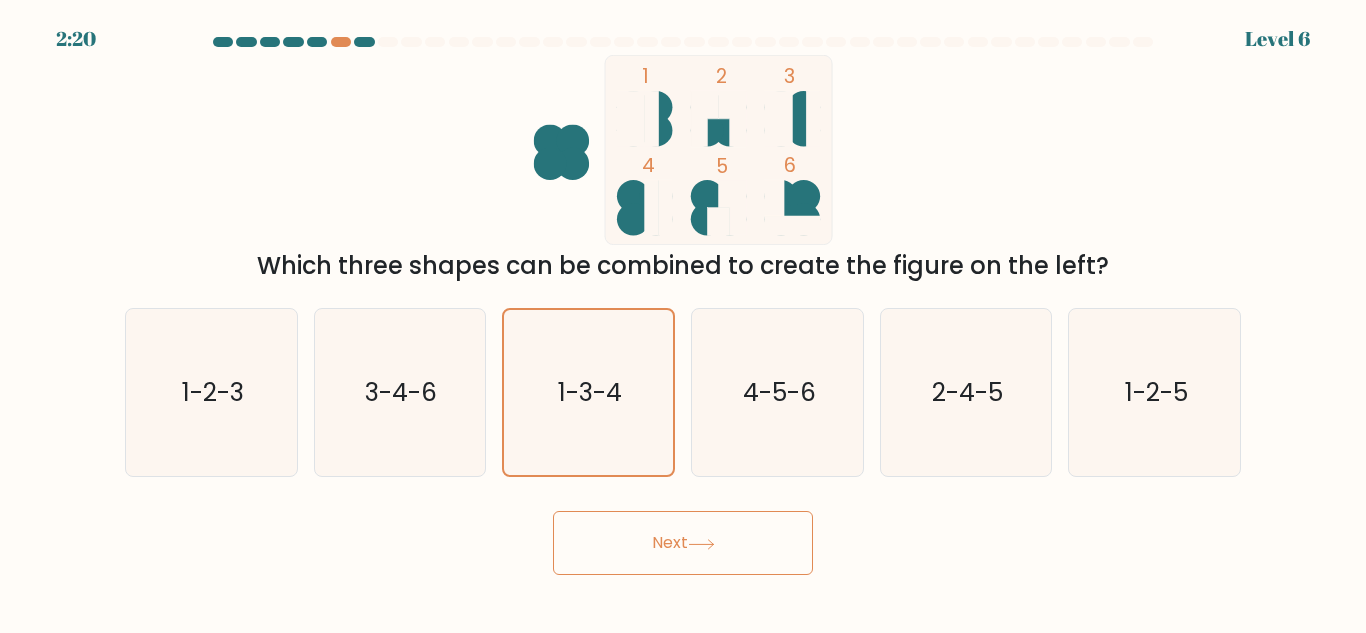 click on "Next" at bounding box center [683, 543] 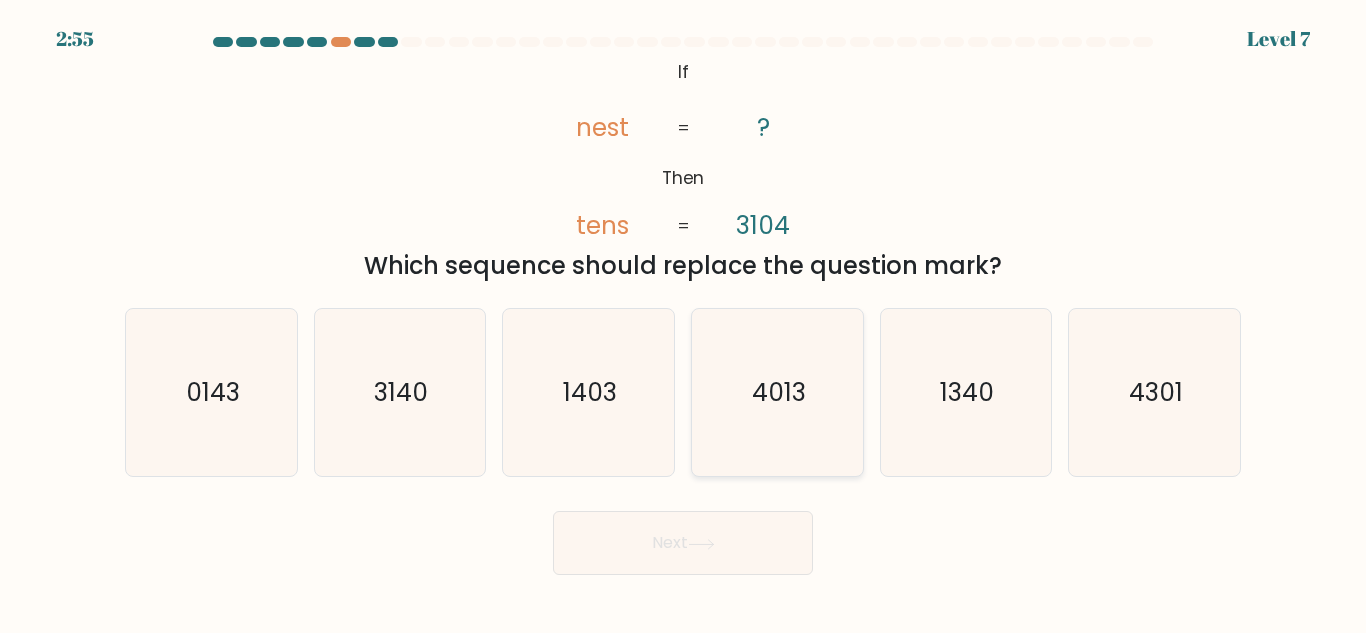 click on "4013" 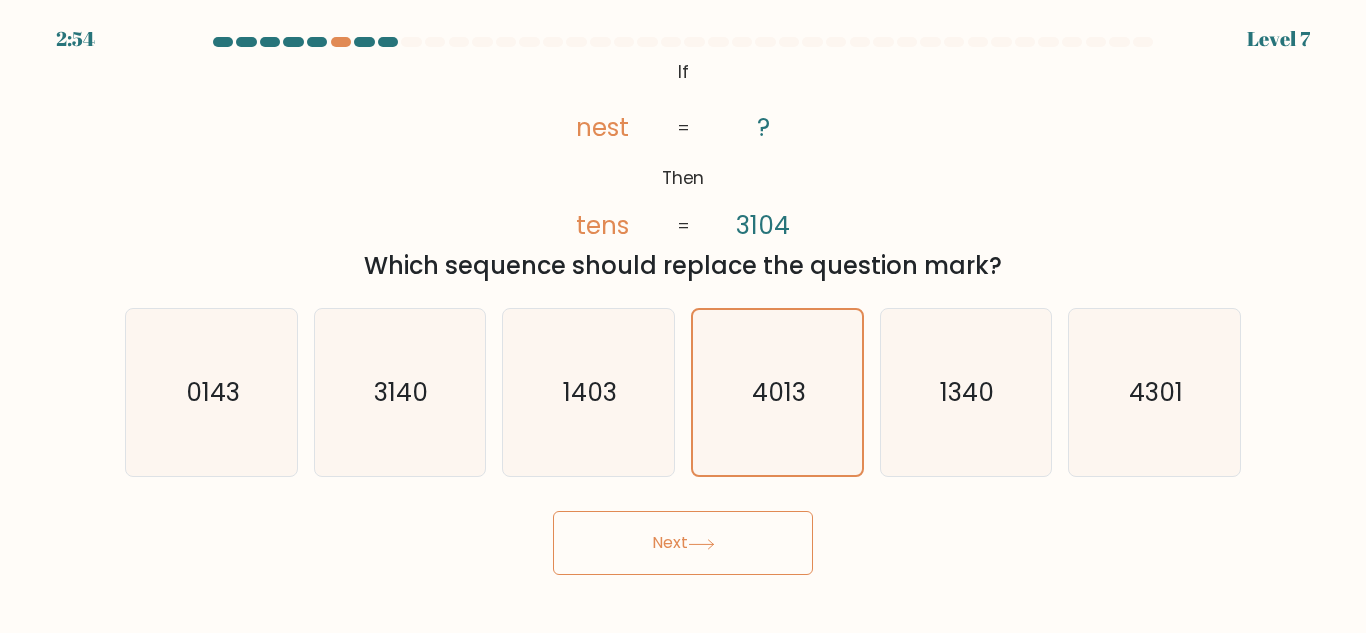 click on "Next" at bounding box center (683, 543) 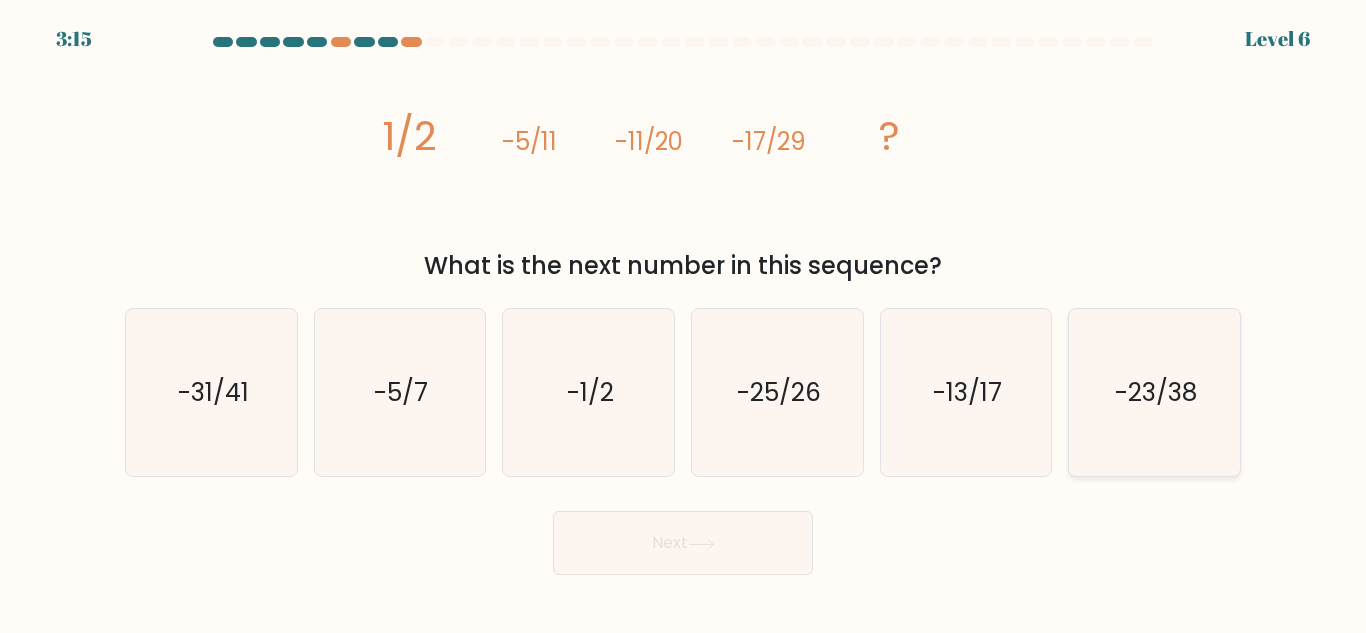 click on "-23/38" 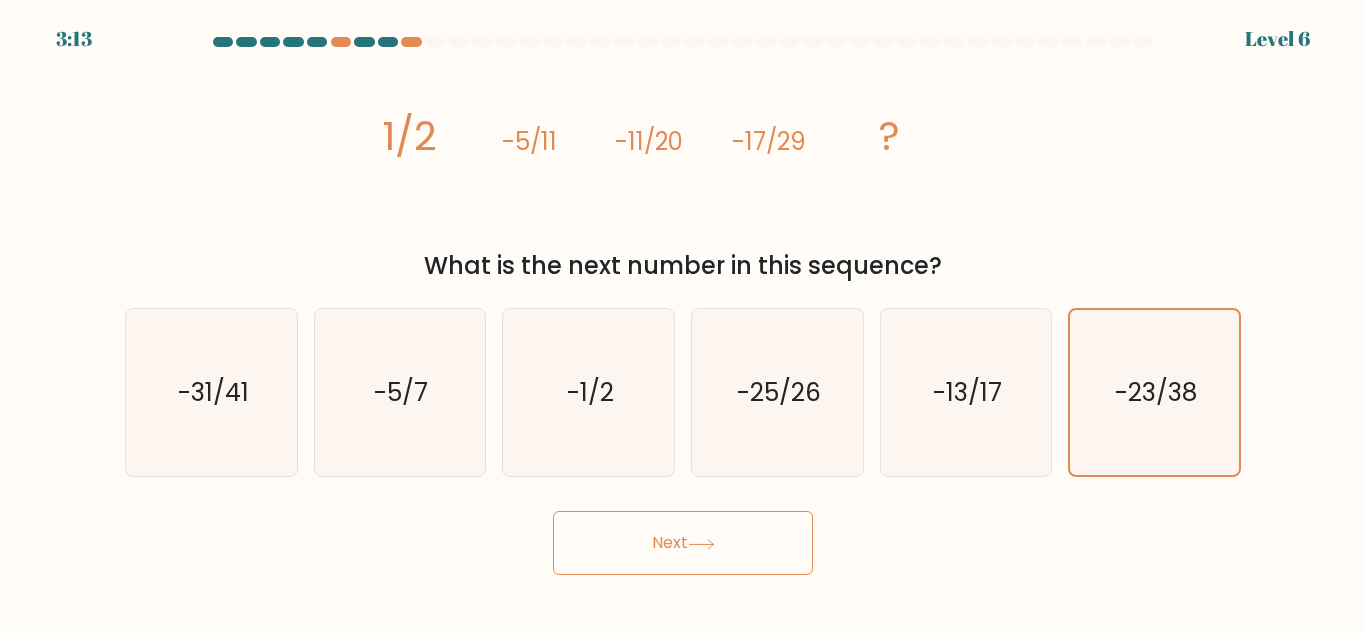 click on "Next" at bounding box center [683, 543] 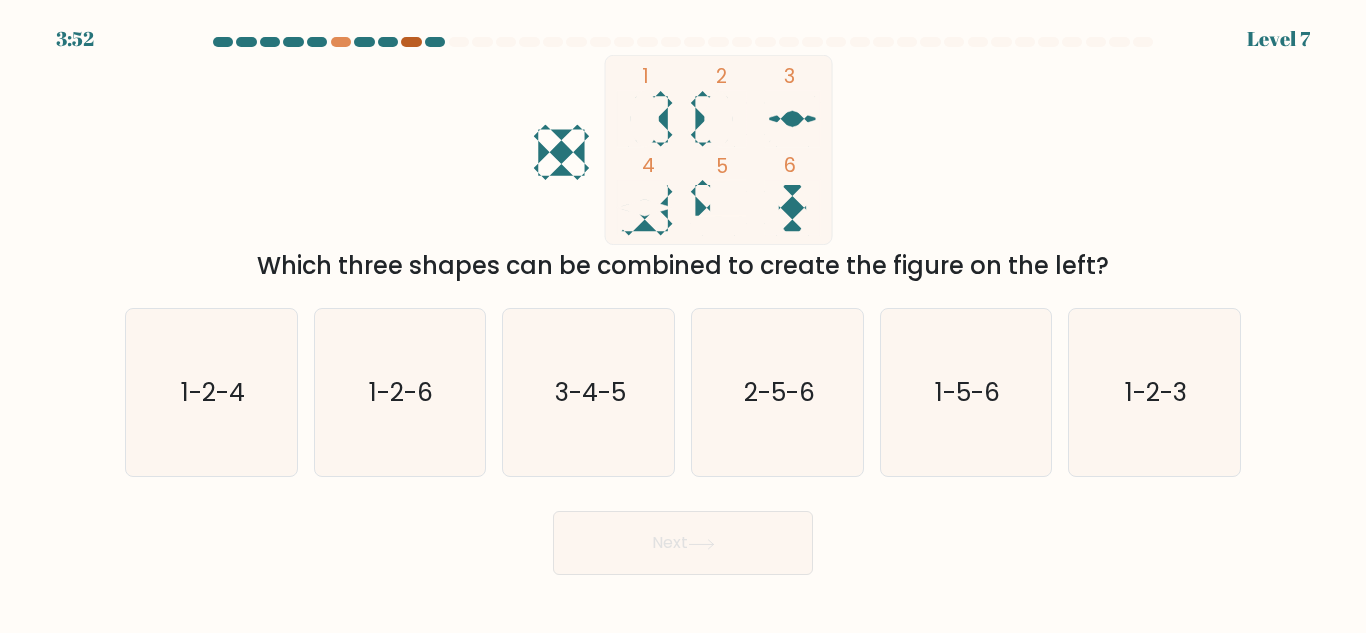 click at bounding box center (411, 42) 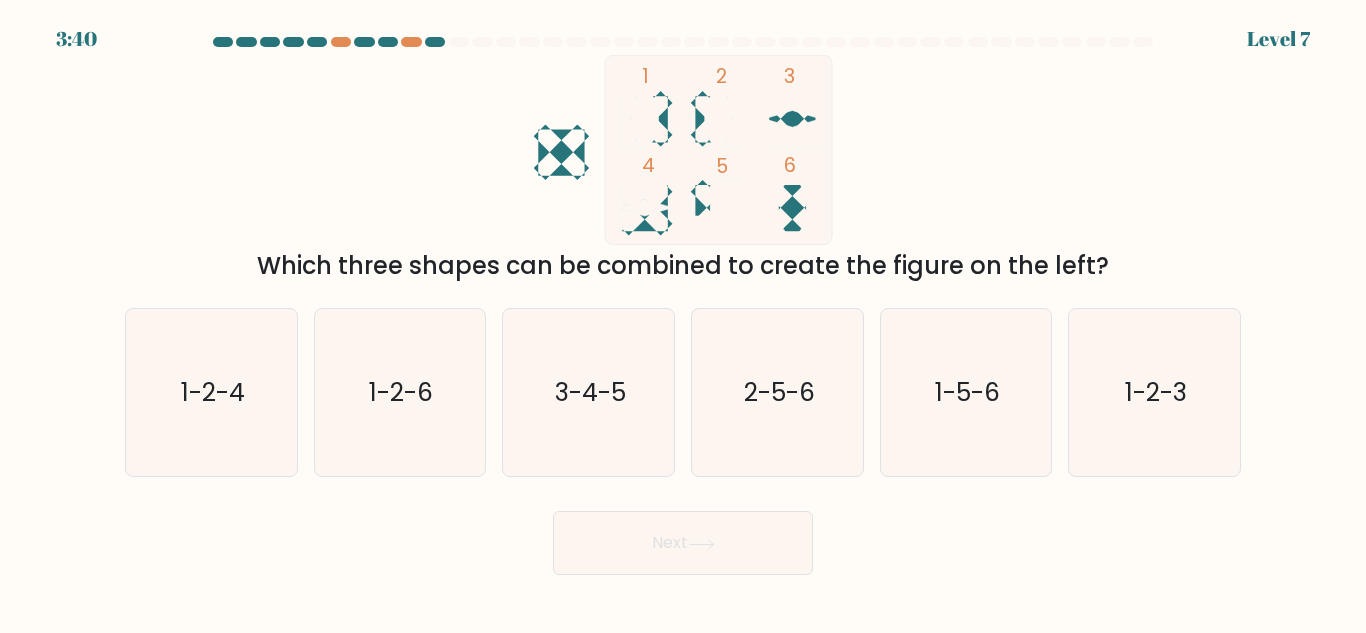 drag, startPoint x: 372, startPoint y: 340, endPoint x: 303, endPoint y: 373, distance: 76.48529 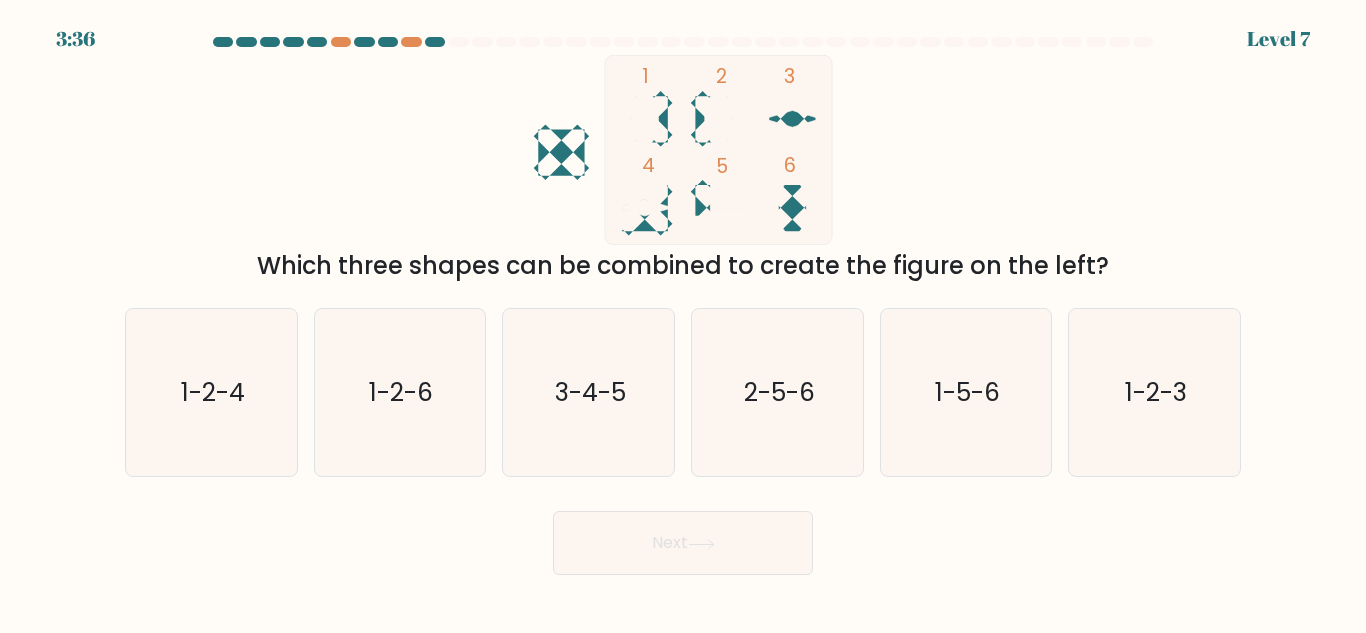 drag, startPoint x: 302, startPoint y: 362, endPoint x: 784, endPoint y: 585, distance: 531.0866 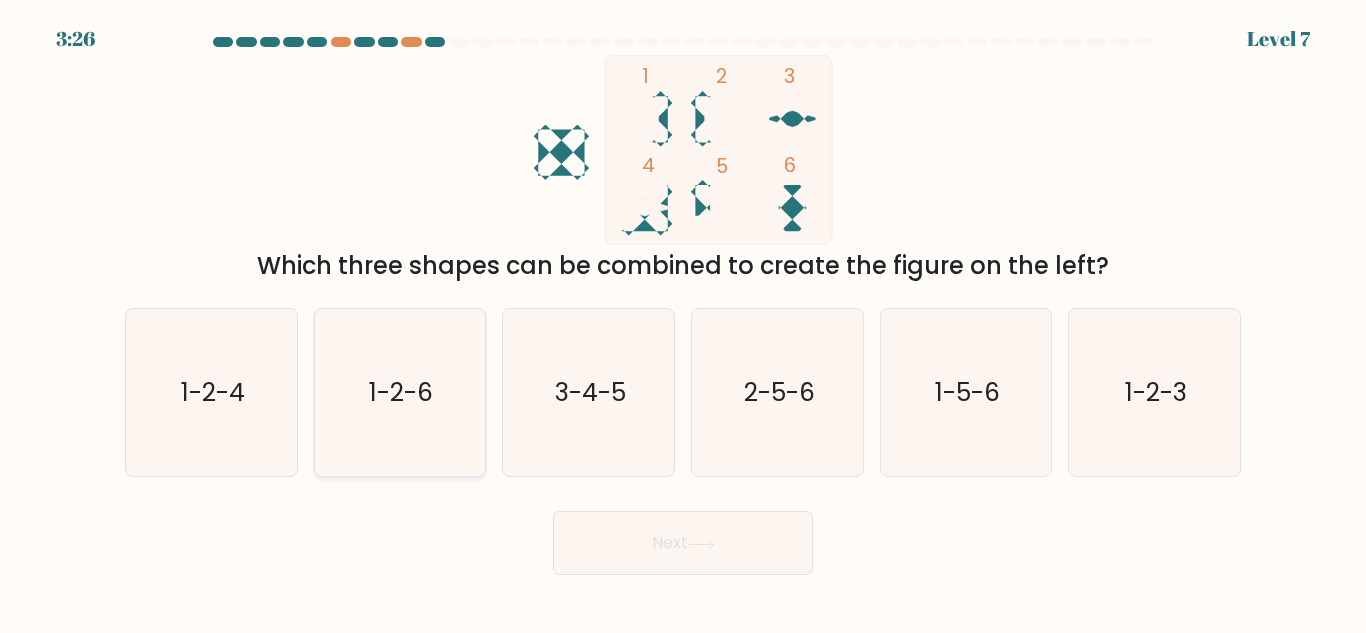 click on "1-2-6" 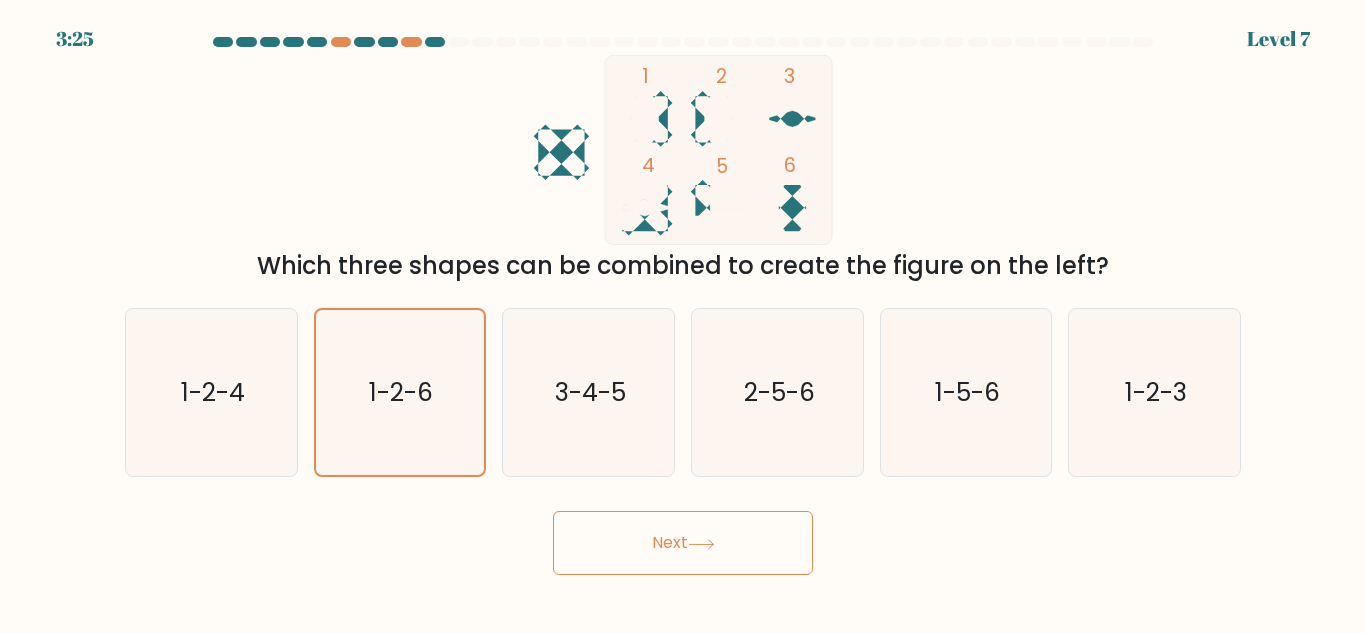 click on "Next" at bounding box center (683, 543) 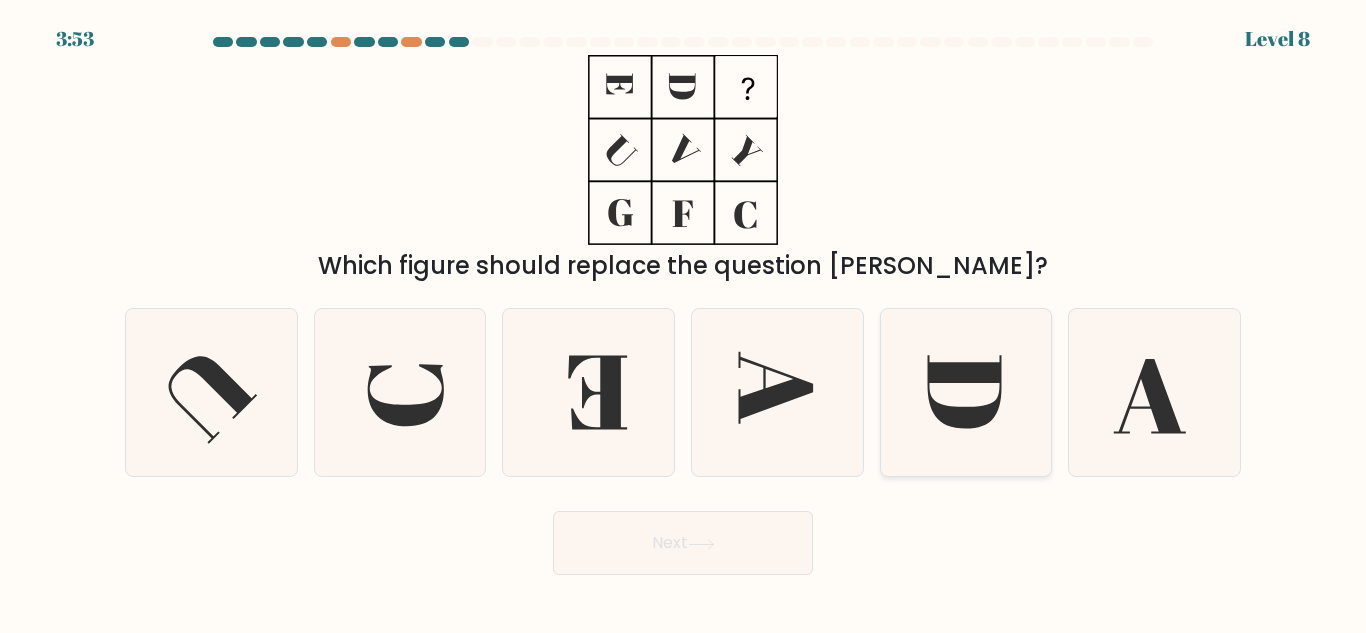 click 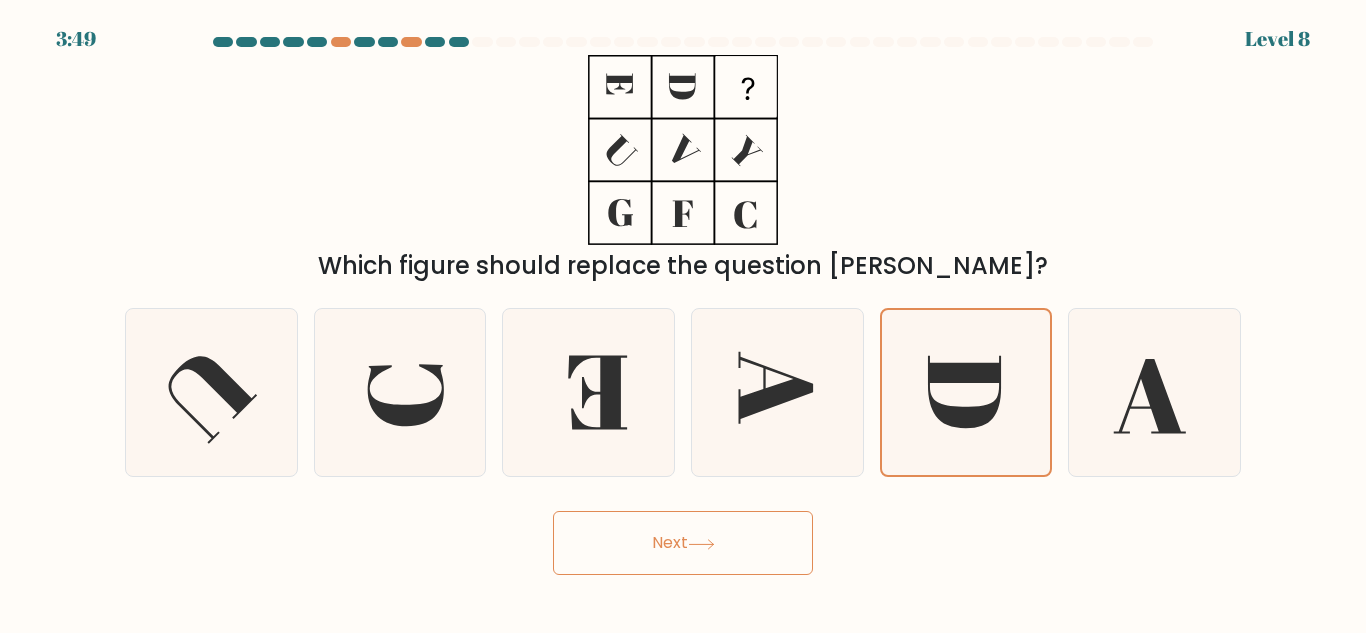 drag, startPoint x: 755, startPoint y: 556, endPoint x: 905, endPoint y: 557, distance: 150.00333 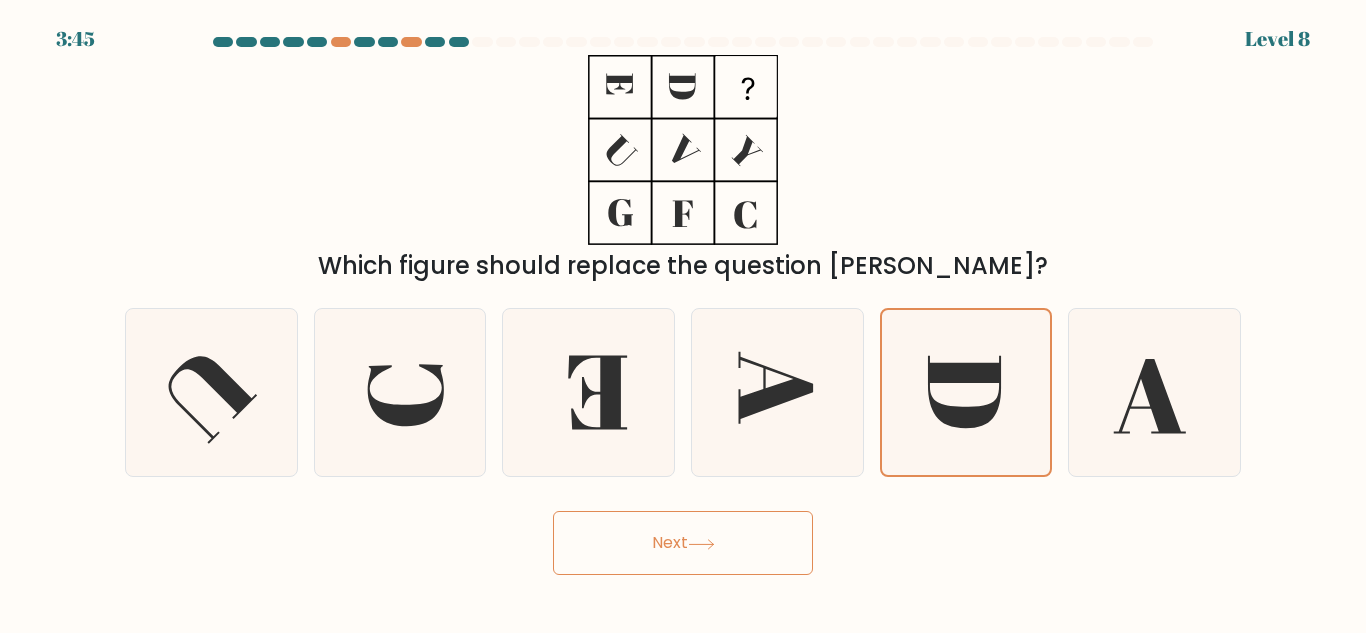 click on "Next" at bounding box center (683, 543) 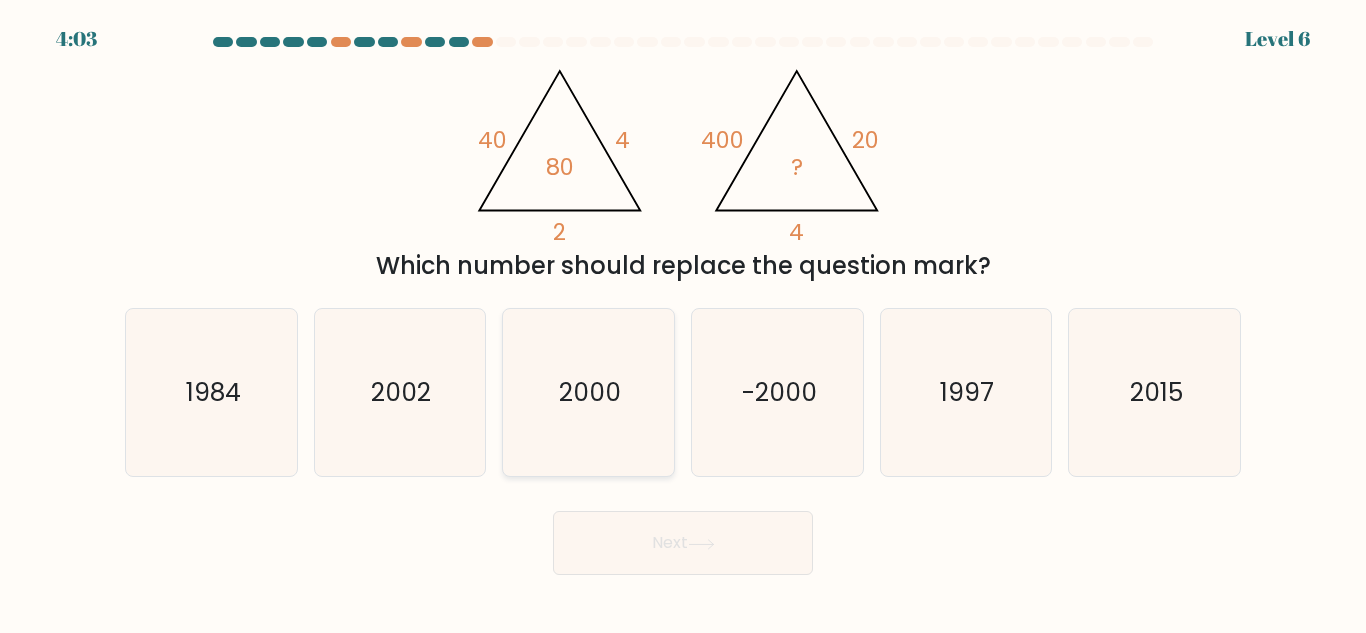 click on "2000" 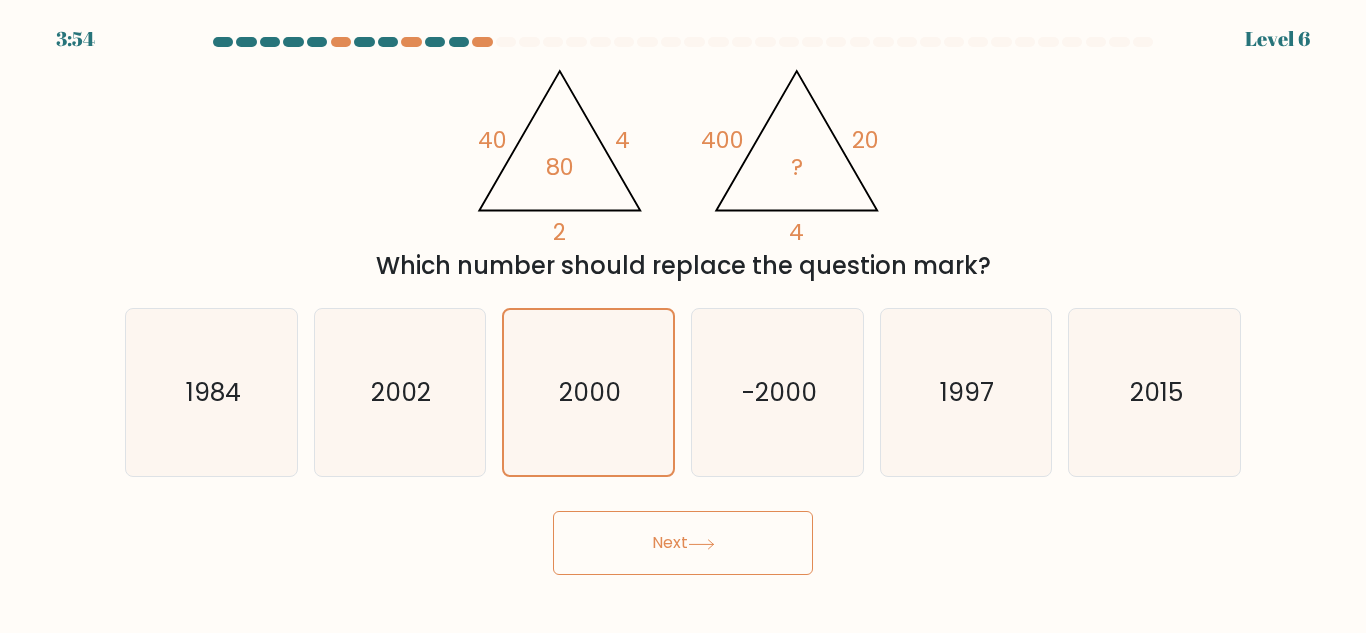 click on "Next" at bounding box center [683, 543] 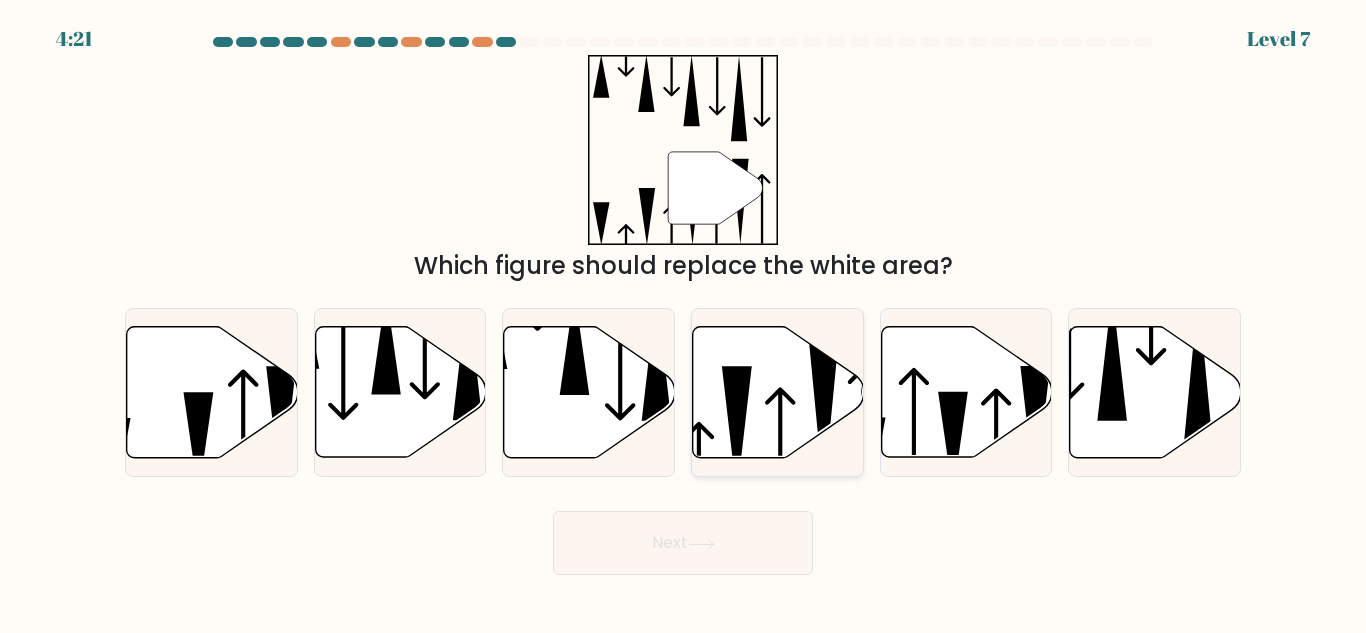 click 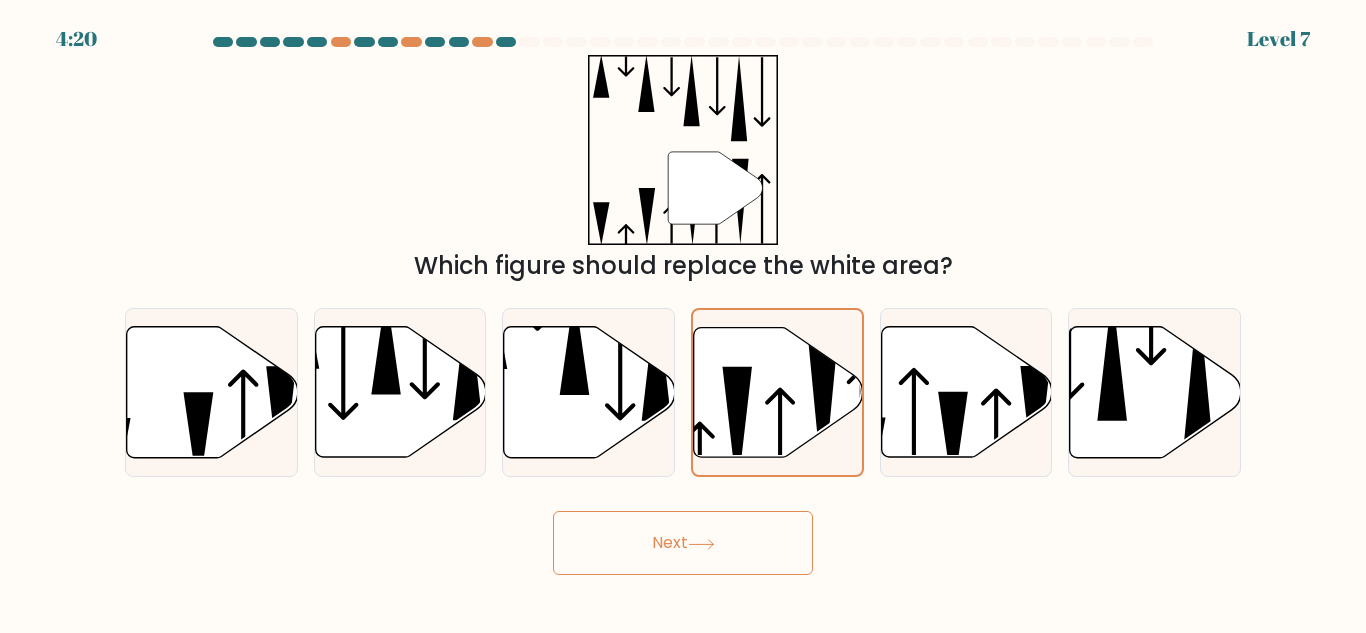 click on "Next" at bounding box center [683, 543] 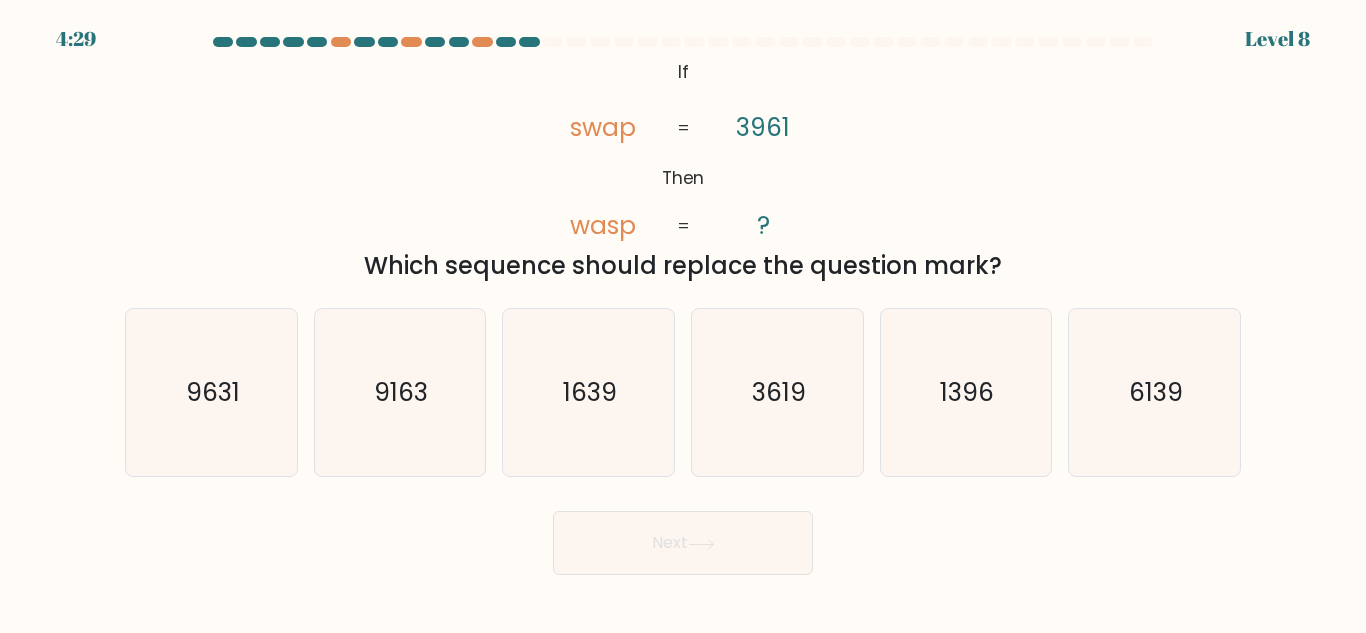 drag, startPoint x: 296, startPoint y: 395, endPoint x: 369, endPoint y: 529, distance: 152.59424 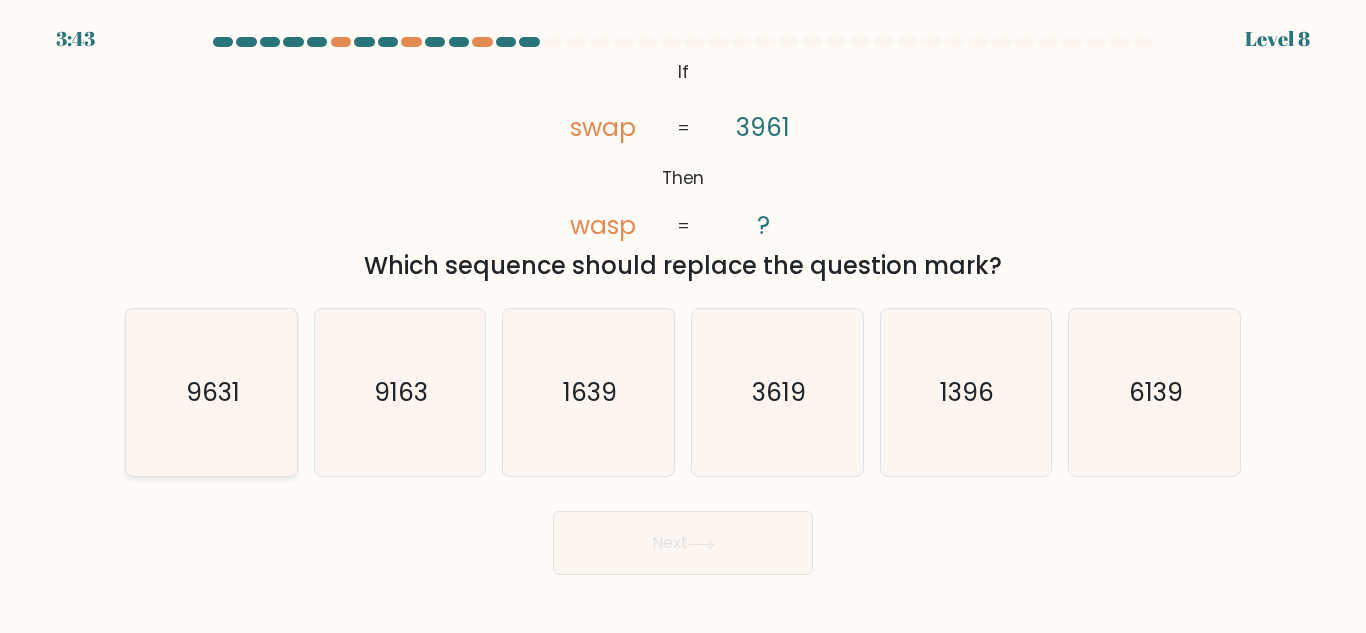 click on "9631" 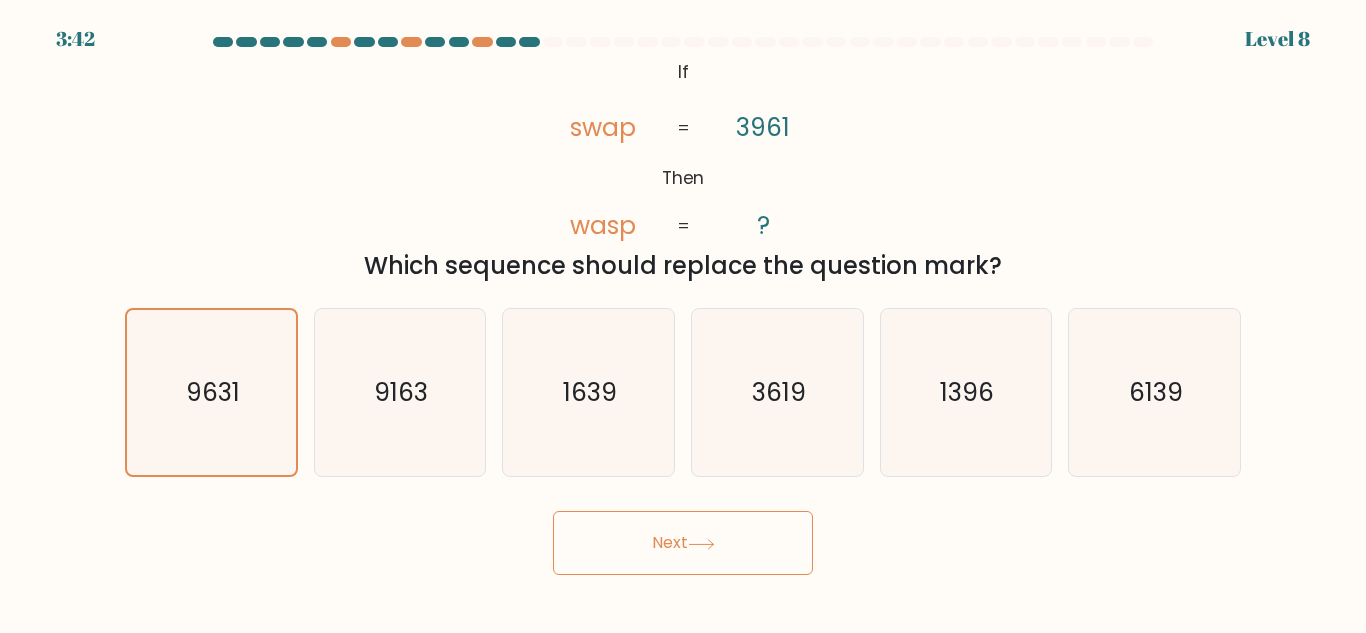 click on "Next" at bounding box center (683, 543) 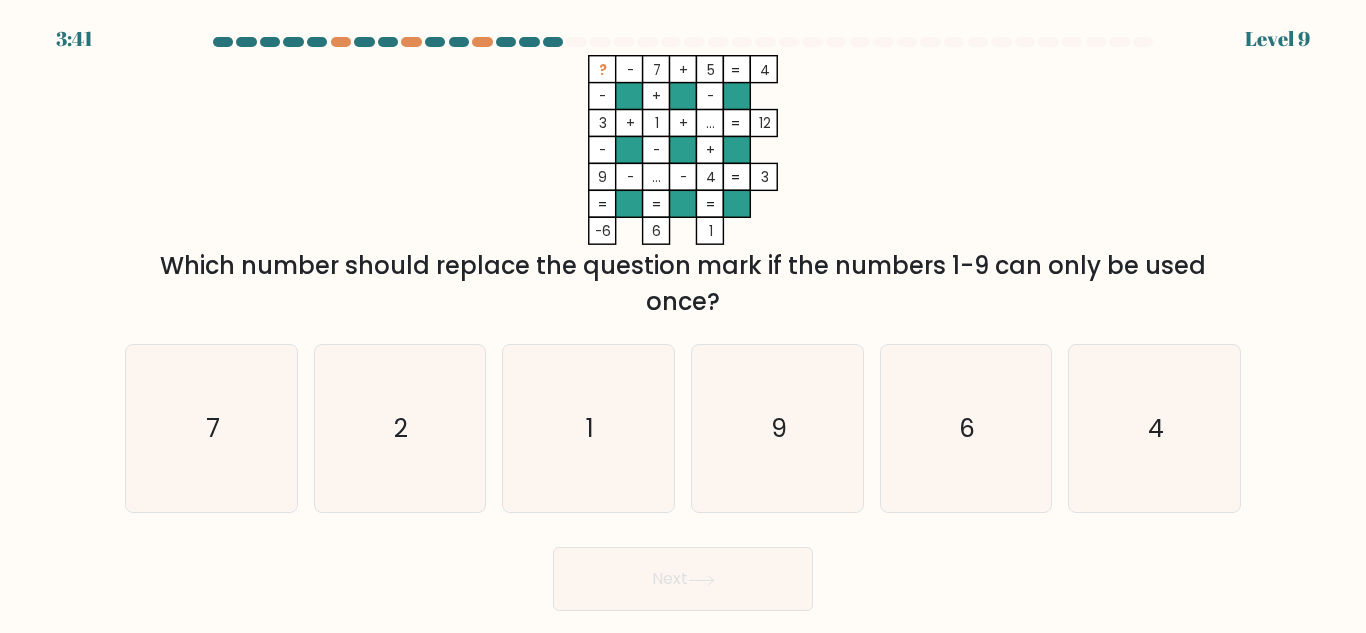 drag, startPoint x: 704, startPoint y: 561, endPoint x: 784, endPoint y: 532, distance: 85.09406 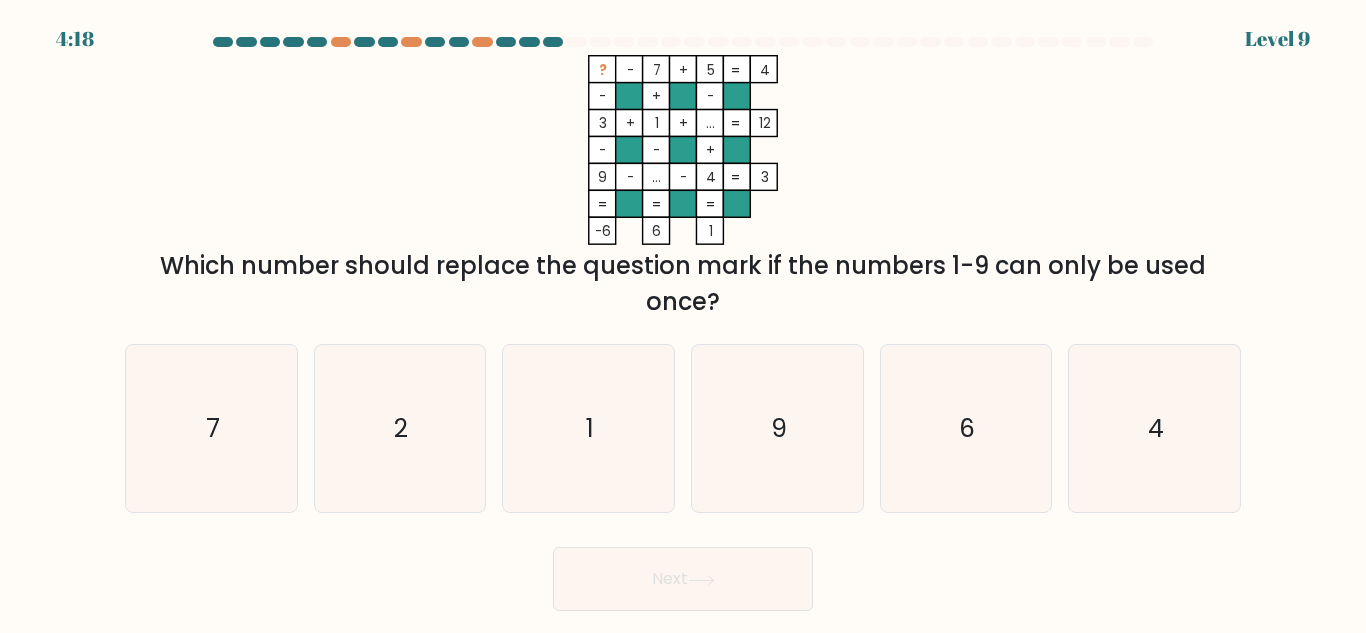 drag, startPoint x: 599, startPoint y: 72, endPoint x: 614, endPoint y: 72, distance: 15 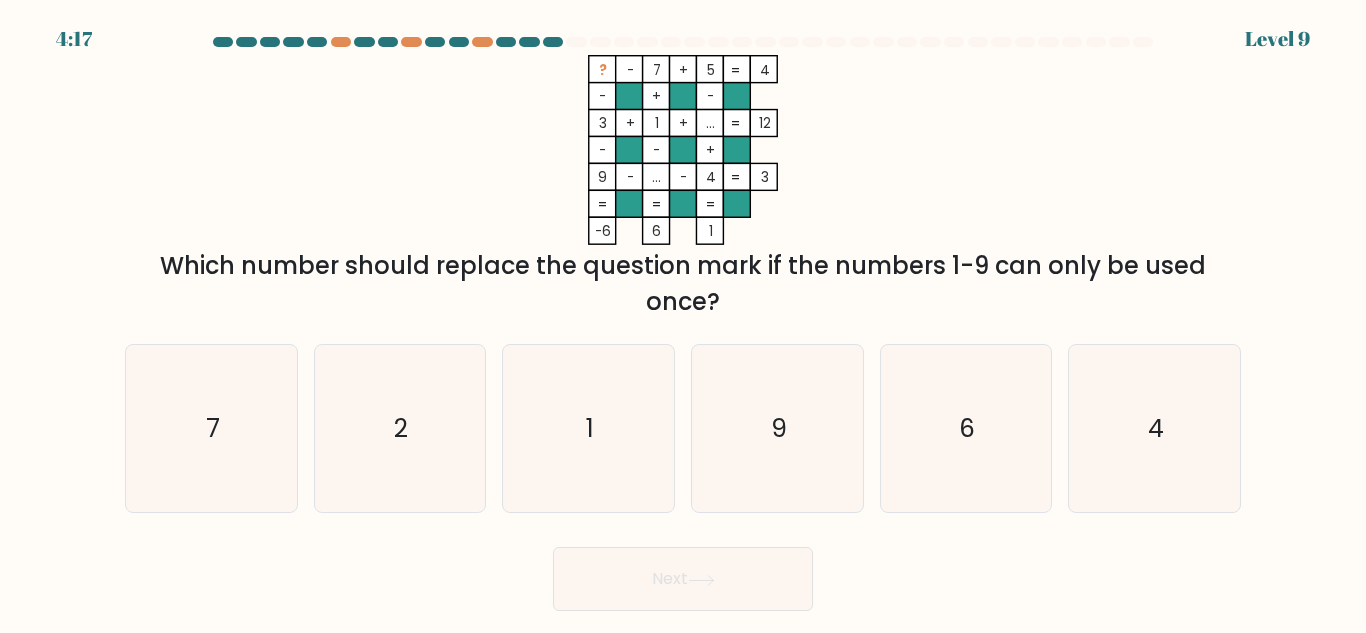 drag, startPoint x: 609, startPoint y: 71, endPoint x: 597, endPoint y: 72, distance: 12.0415945 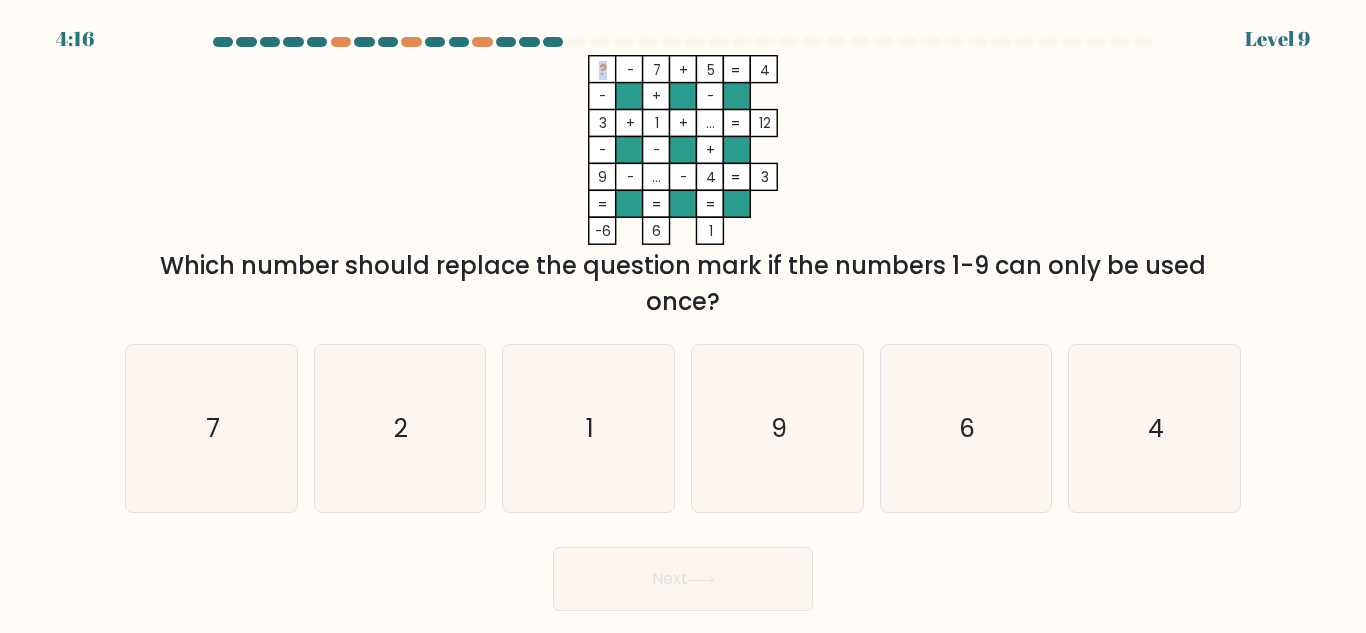 click on "?    -    7    +    5    4    -    +    -    3    +    1    +    ...    12    -    -    +    9    -    ...    -    4    =   3    =   =   =   =   -6    6    1    =" 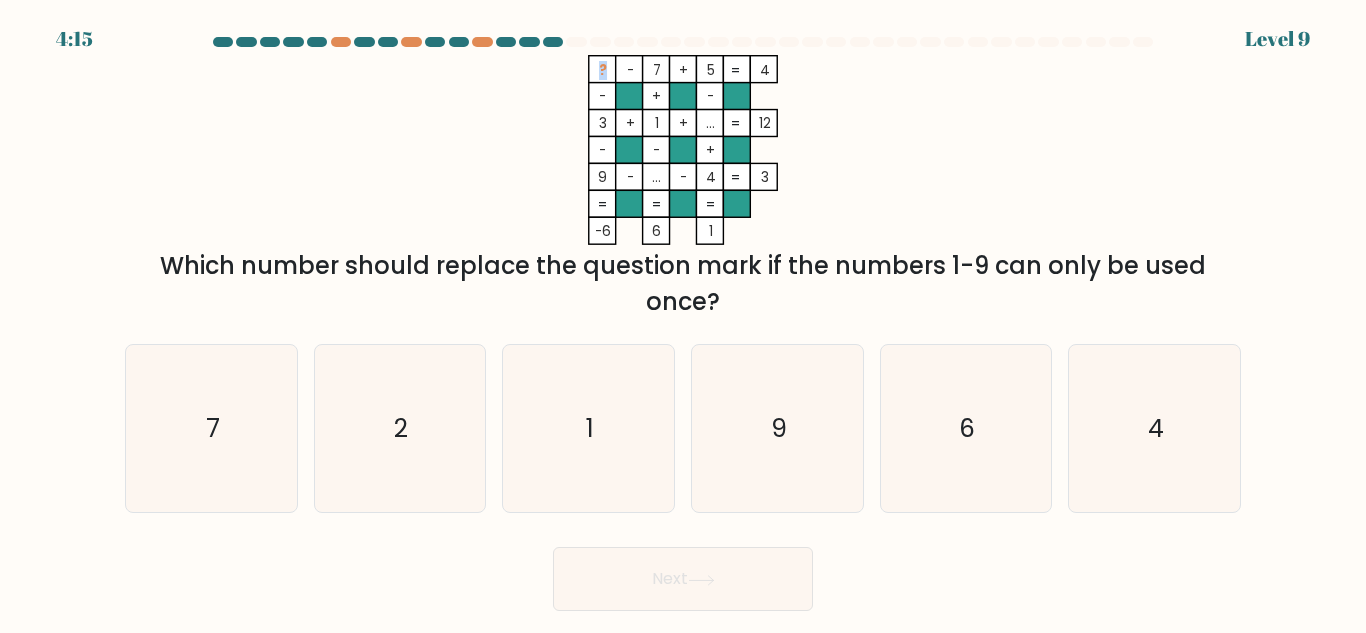 click on "?" 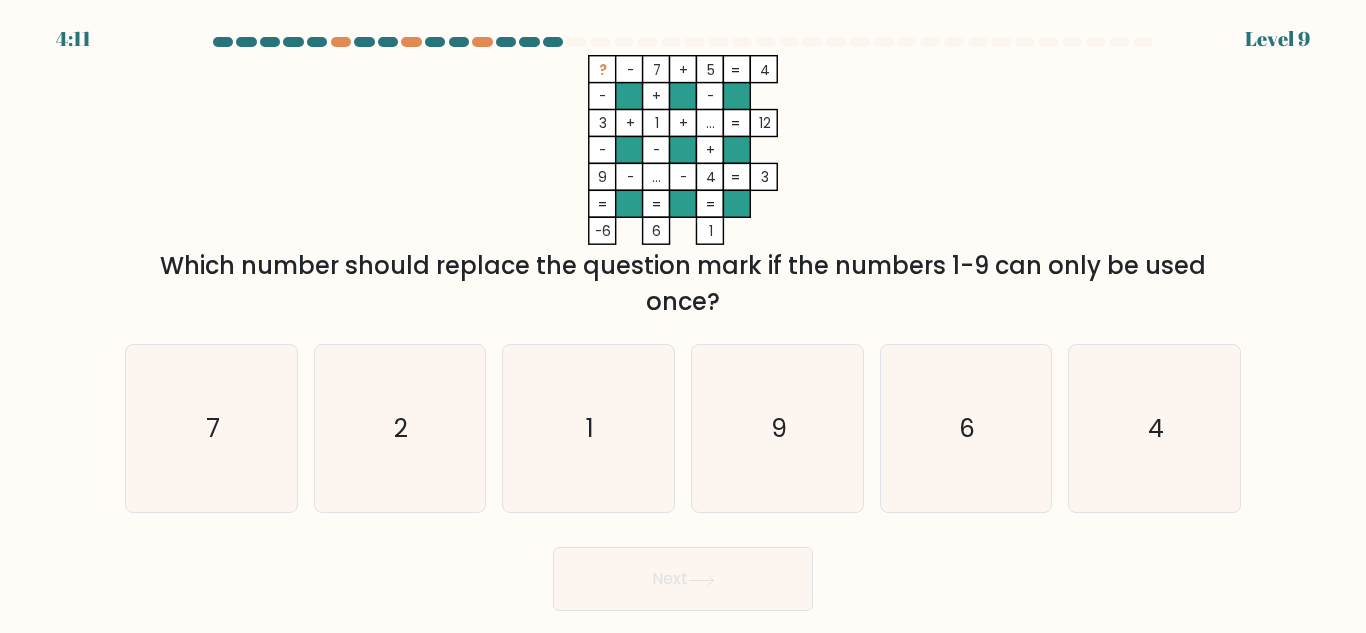 click on "-" 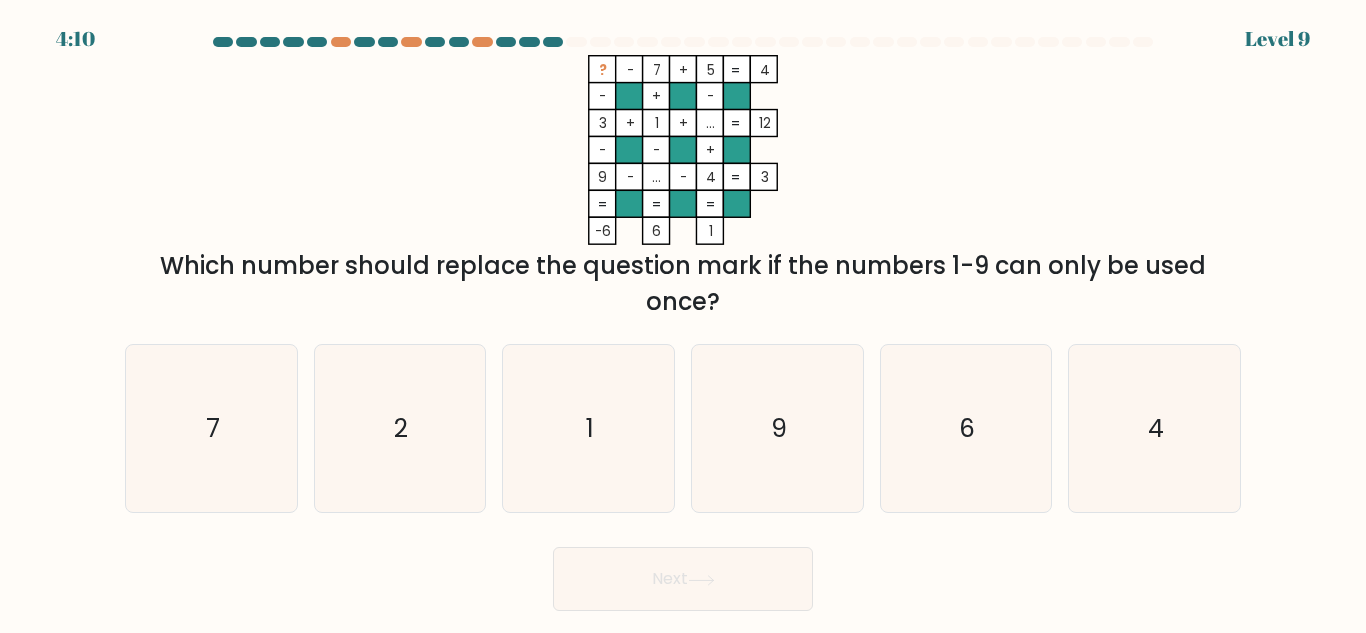 drag, startPoint x: 651, startPoint y: 75, endPoint x: 663, endPoint y: 75, distance: 12 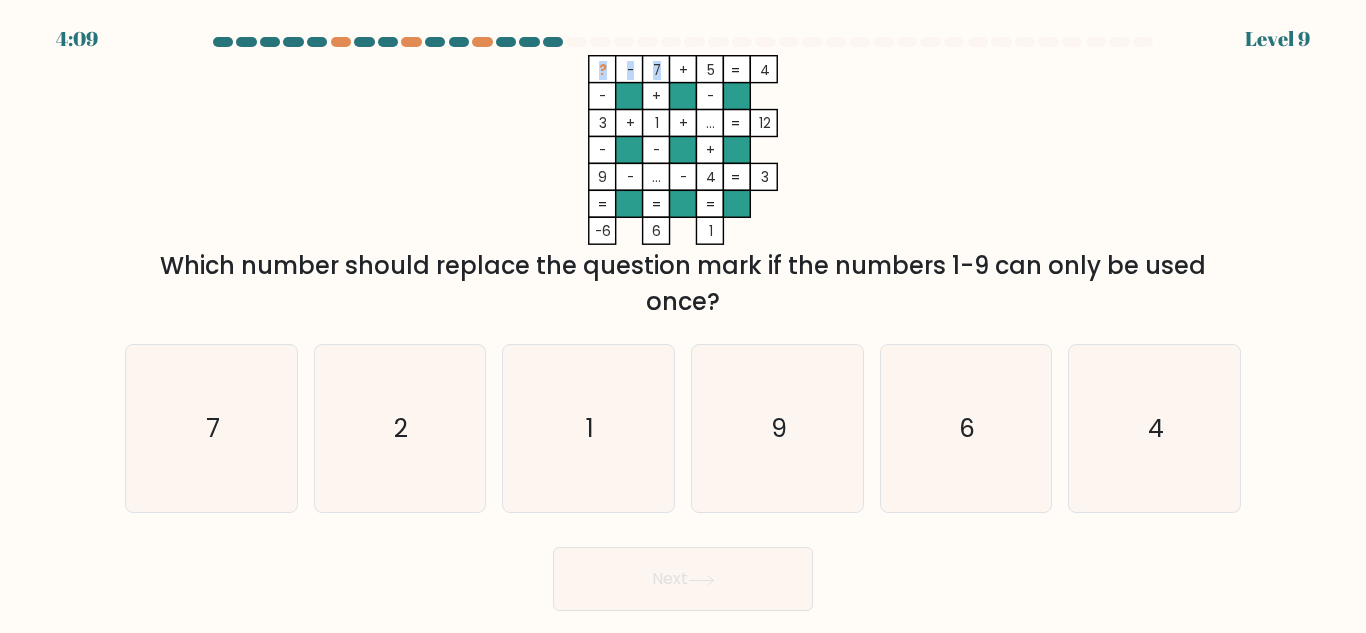 drag, startPoint x: 657, startPoint y: 71, endPoint x: 676, endPoint y: 70, distance: 19.026299 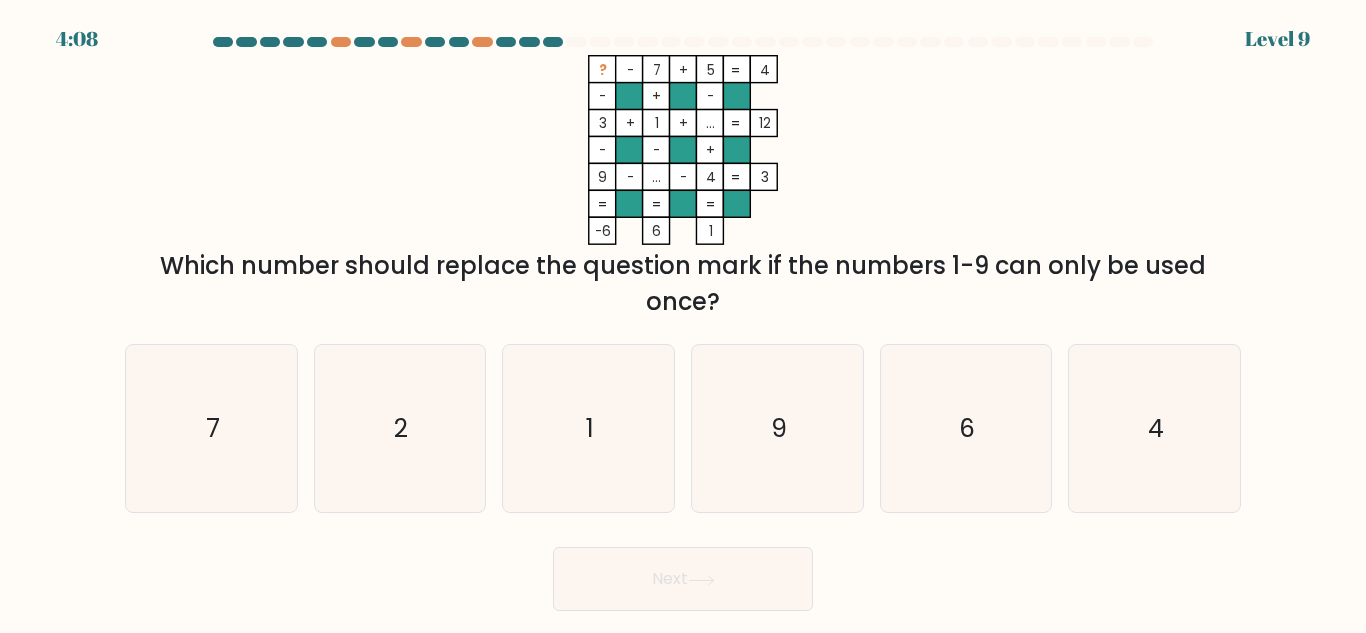 click on "7" 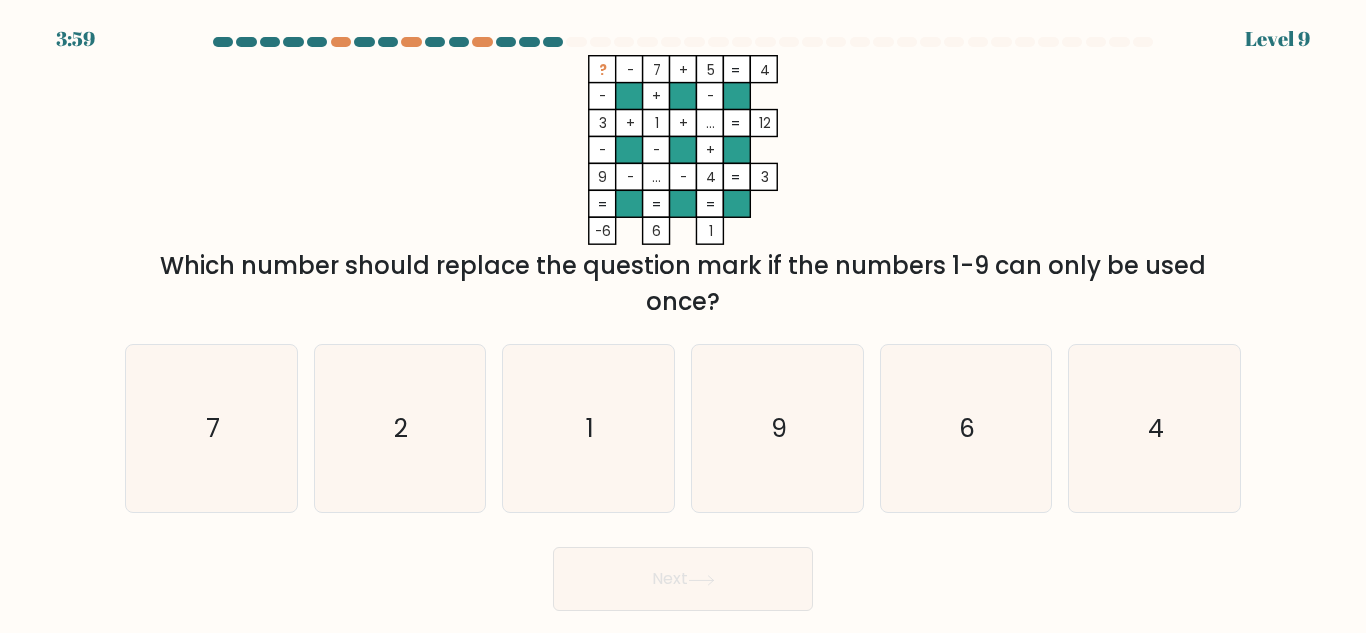click on "7" 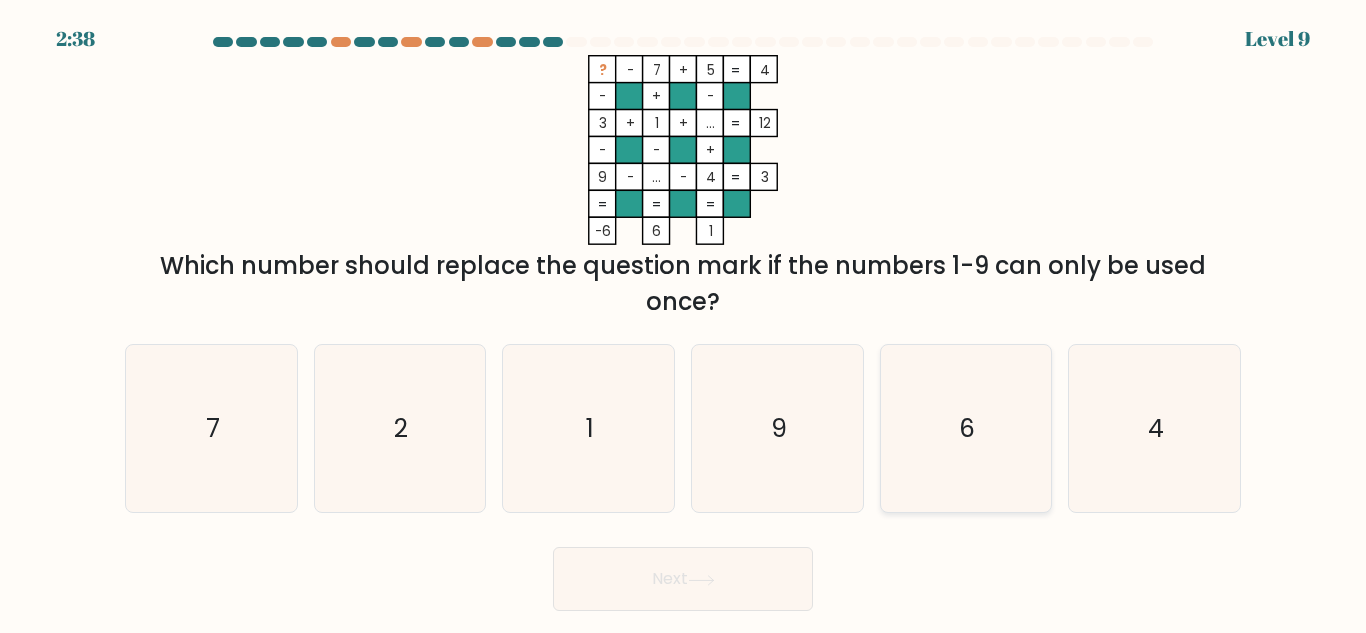 click on "6" 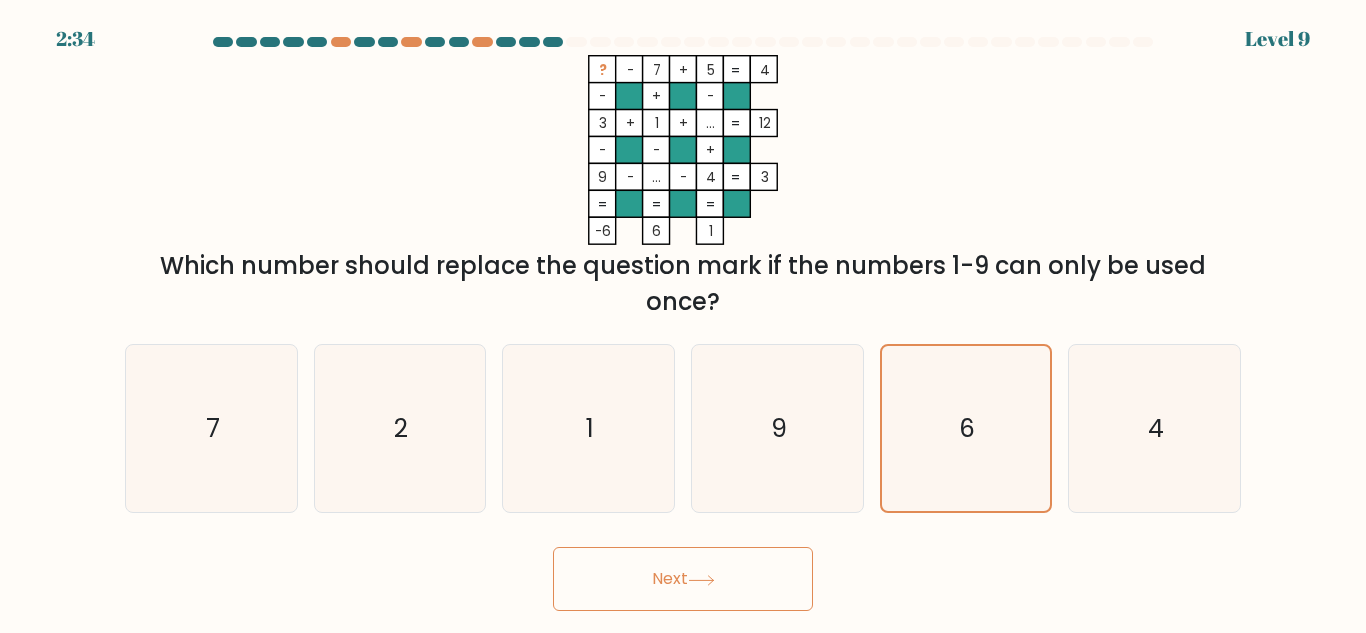 click 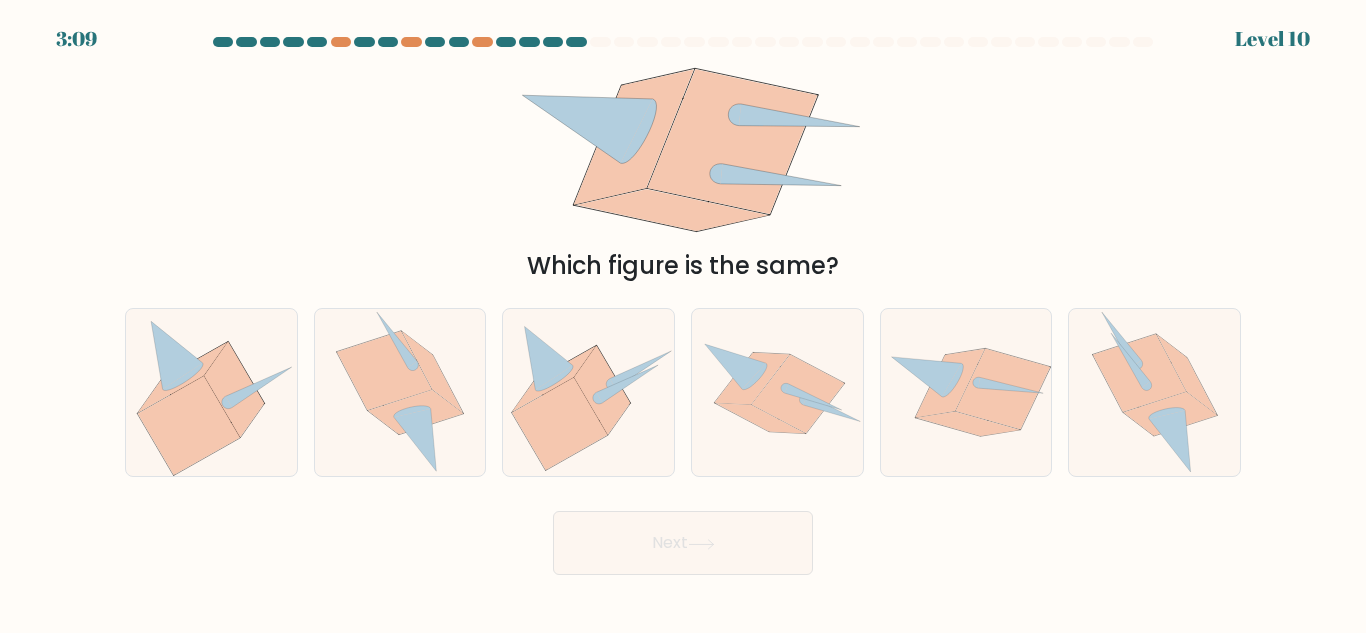 drag, startPoint x: 607, startPoint y: 430, endPoint x: 864, endPoint y: 576, distance: 295.5757 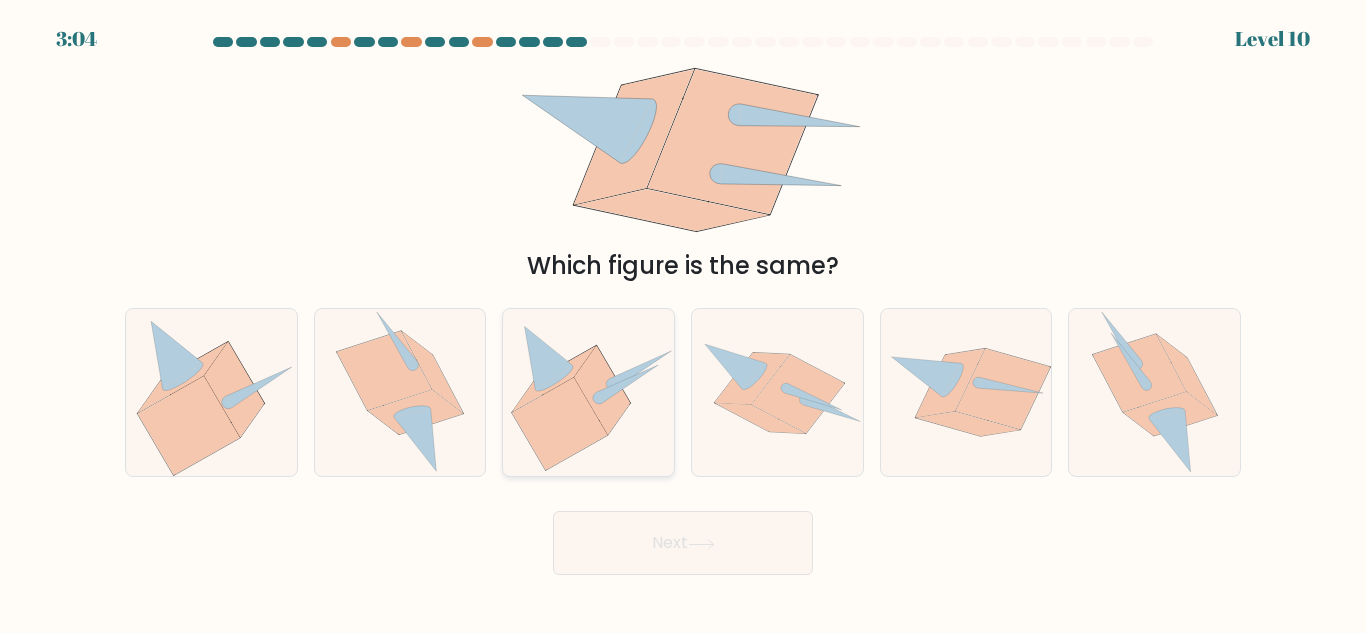 click 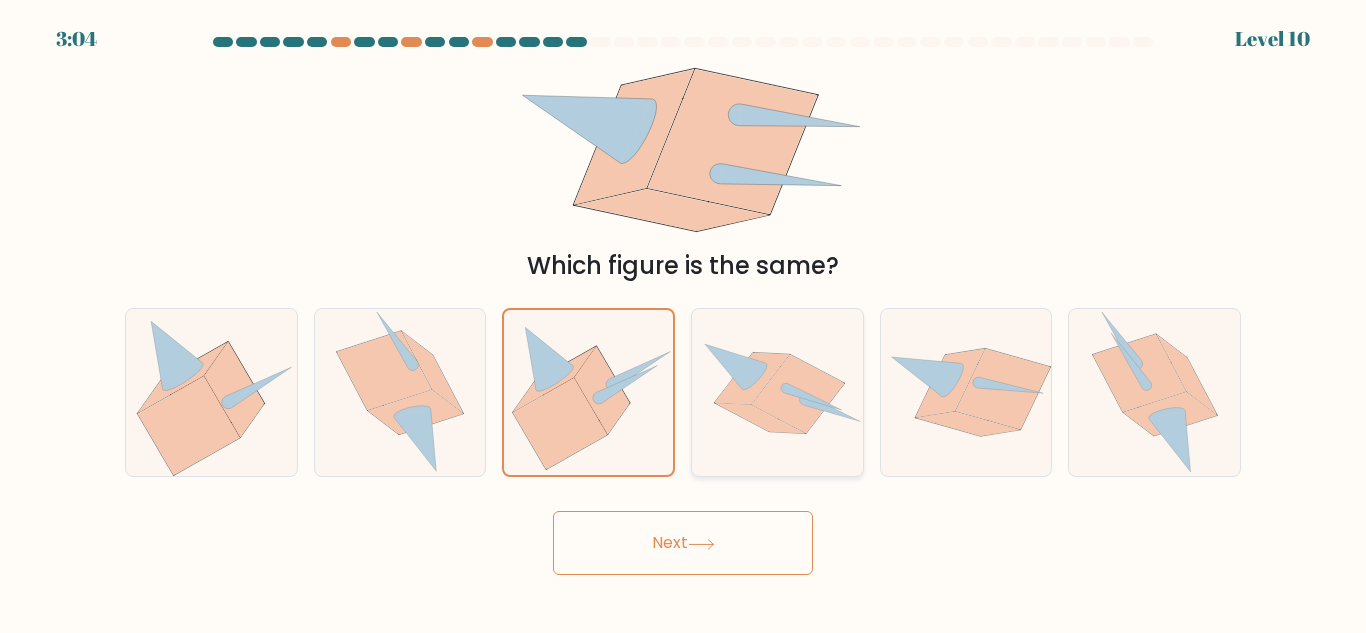 click 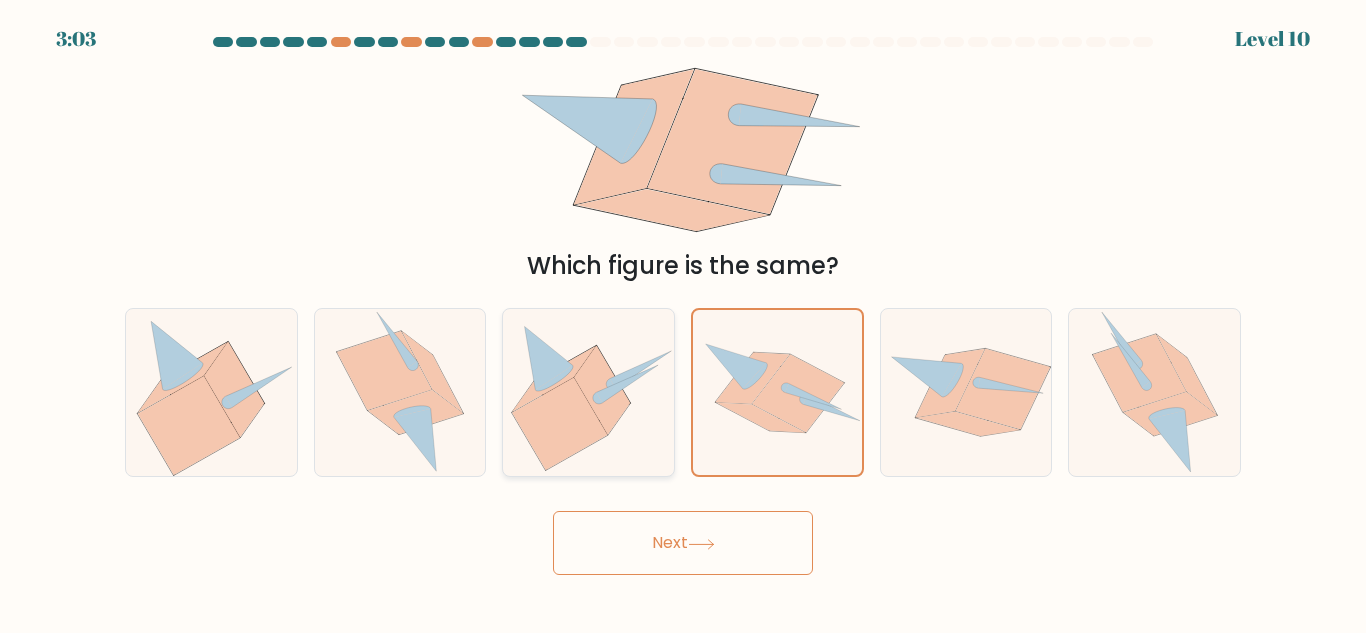 click 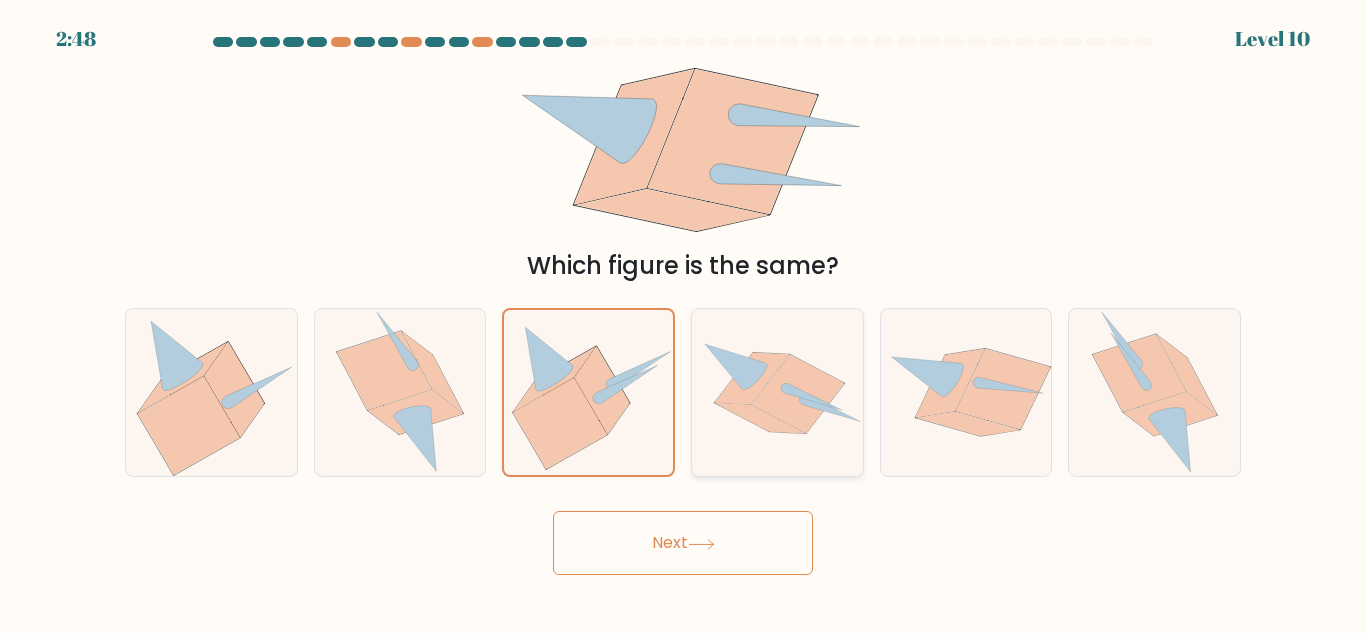 click 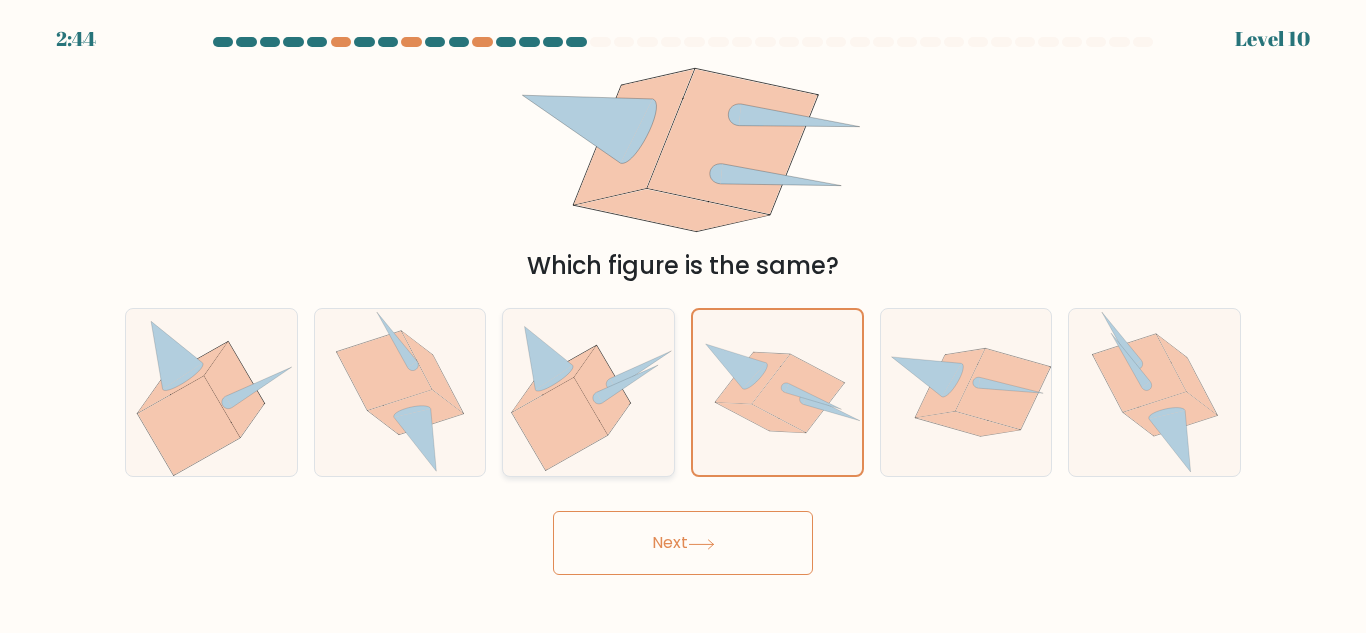 click 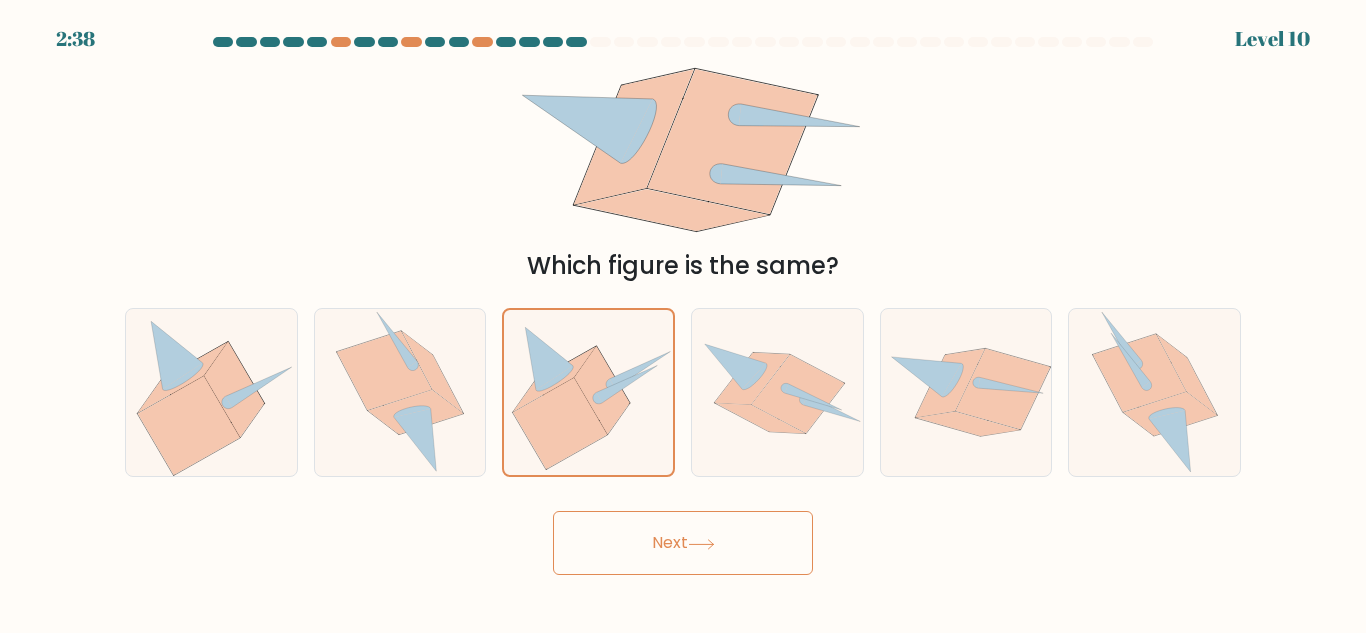 click on "Next" at bounding box center (683, 543) 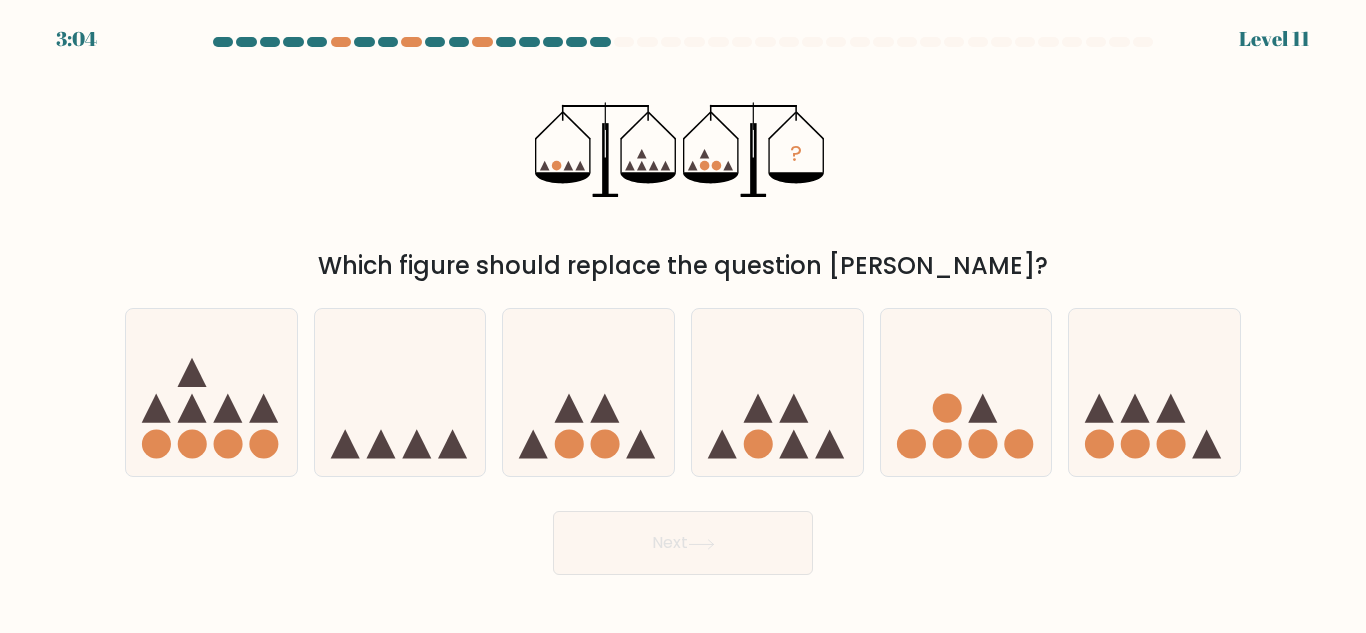 drag, startPoint x: 513, startPoint y: 219, endPoint x: 354, endPoint y: 254, distance: 162.80664 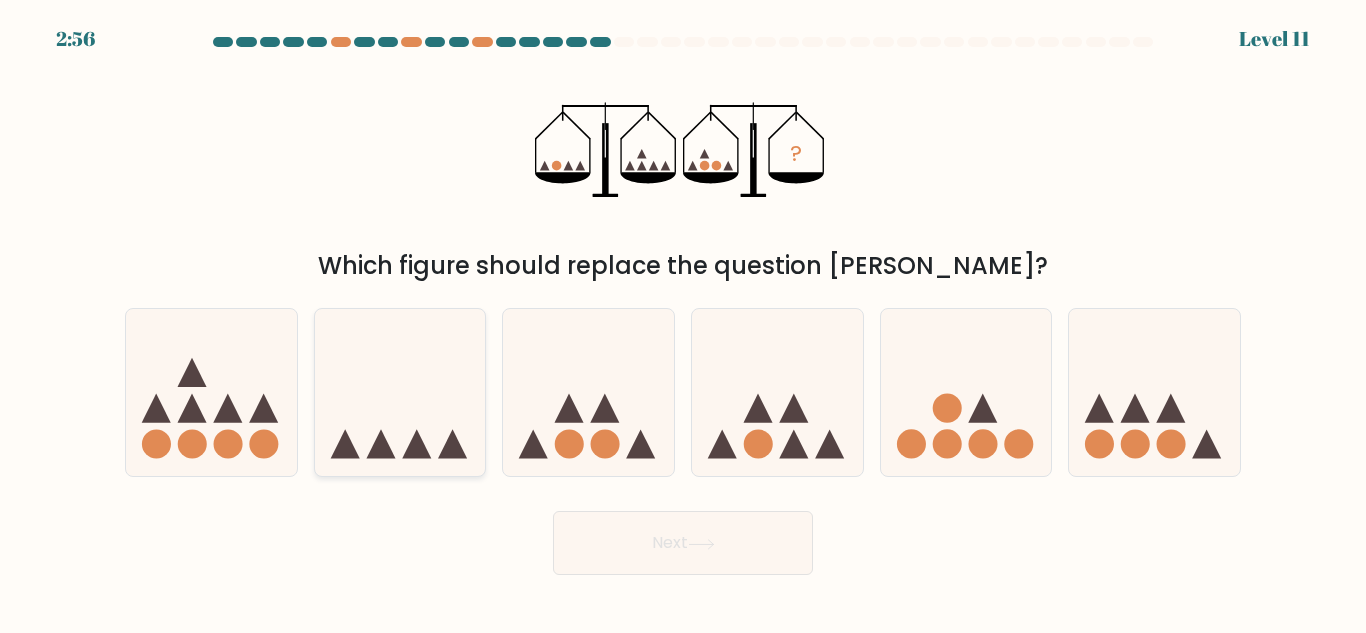 click 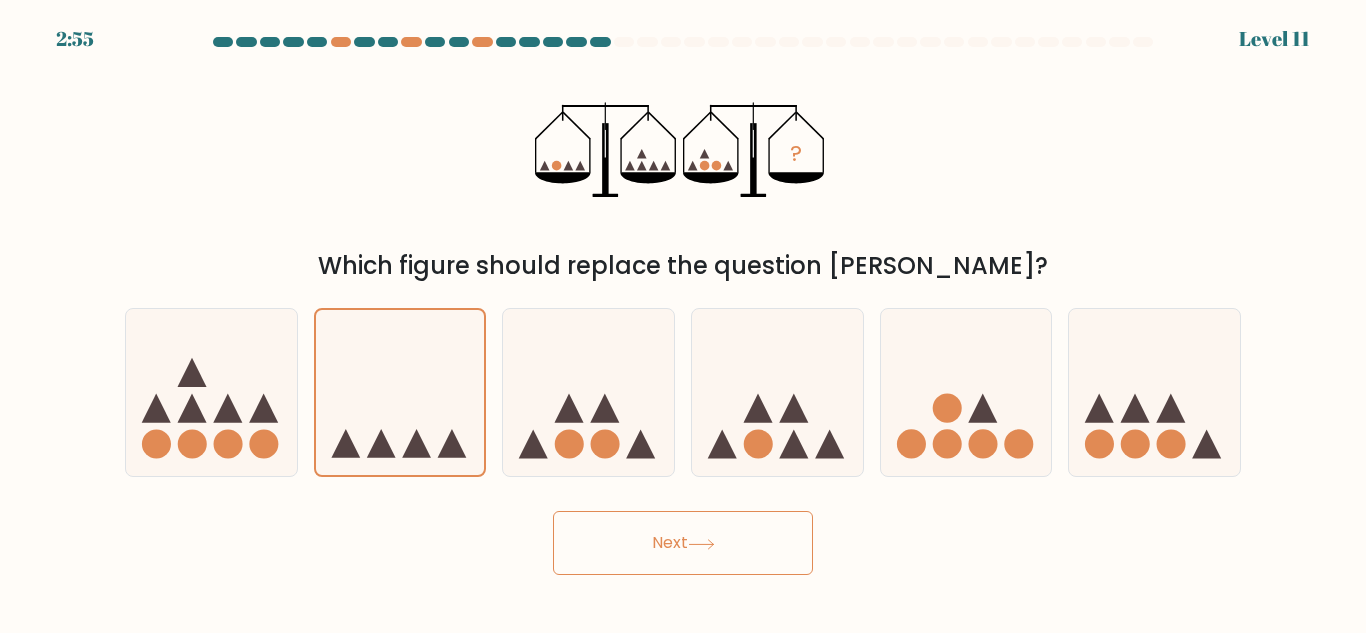 click on "Next" at bounding box center [683, 543] 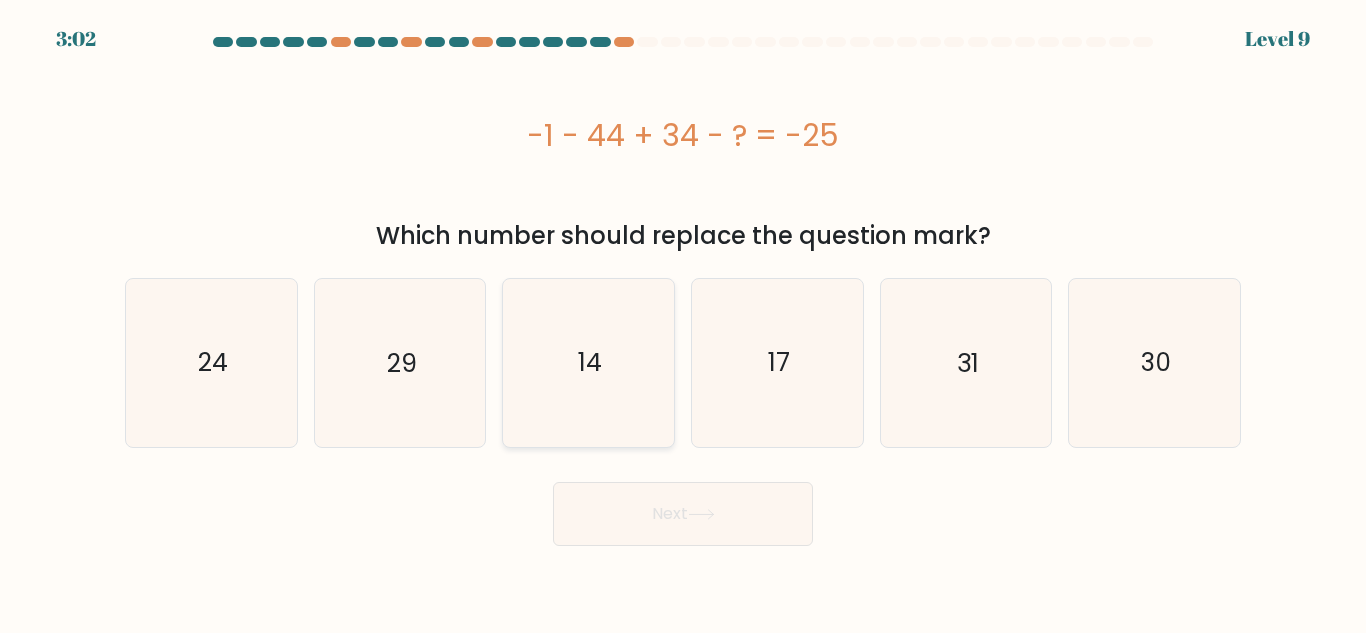 click on "14" 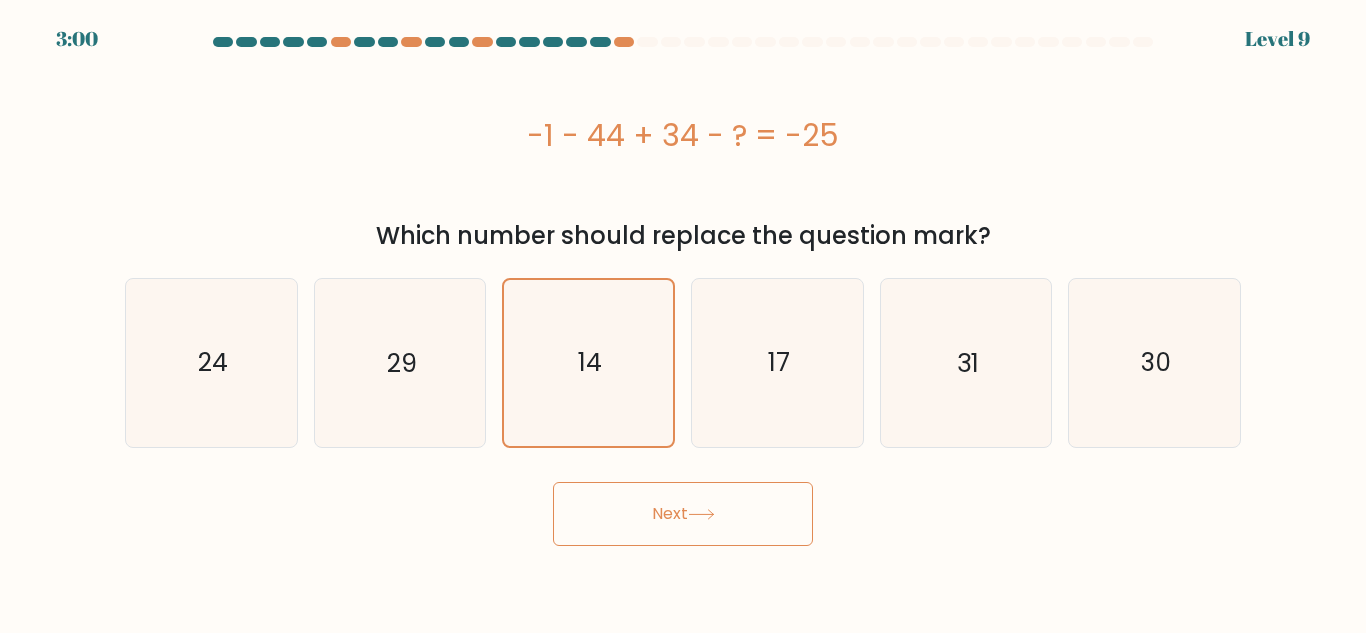 click on "Next" at bounding box center (683, 514) 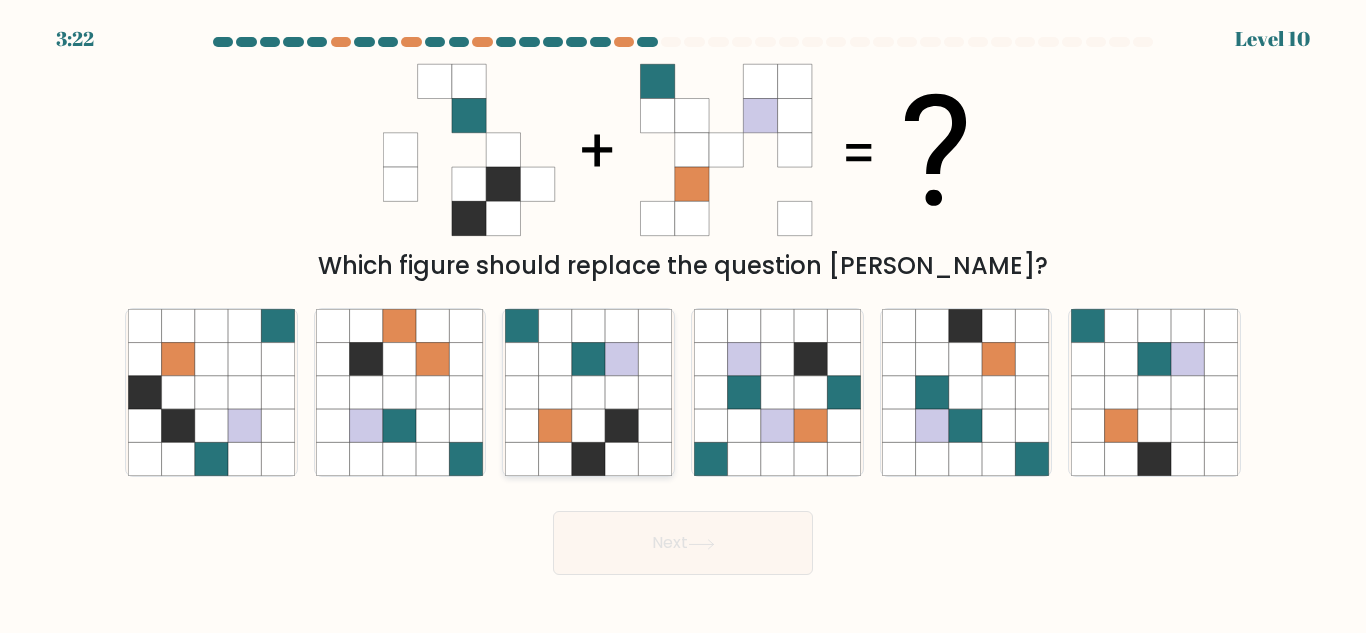 click 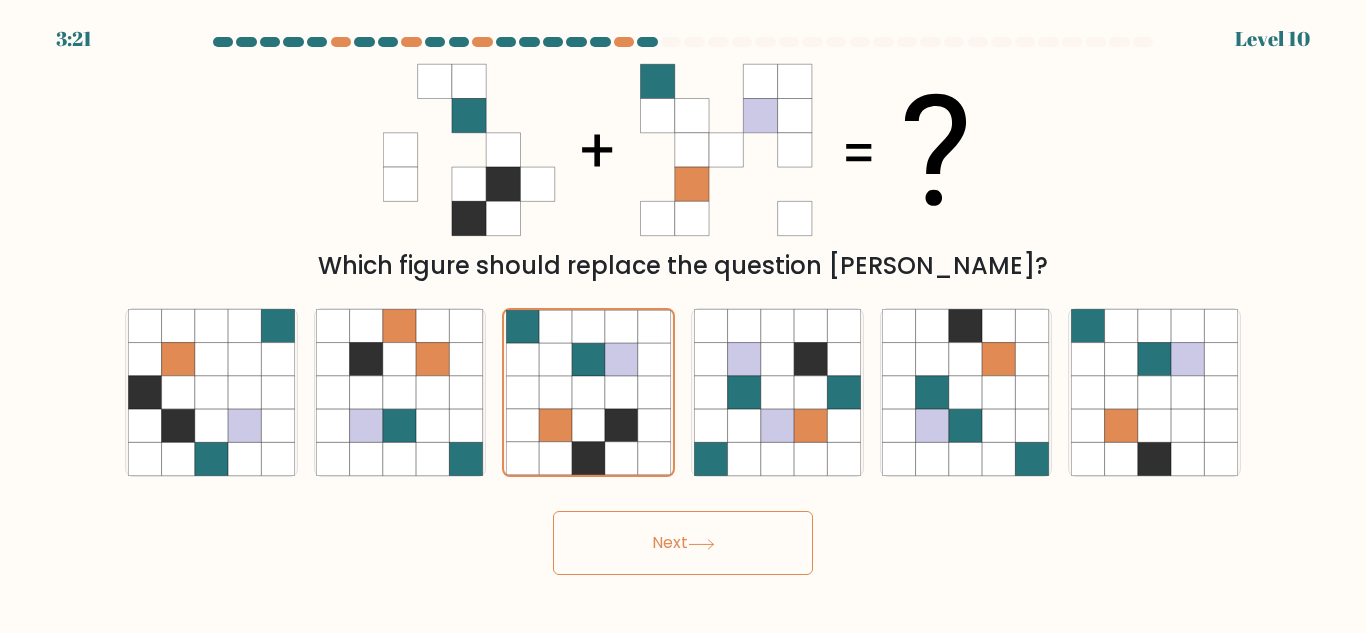 click on "Next" at bounding box center (683, 543) 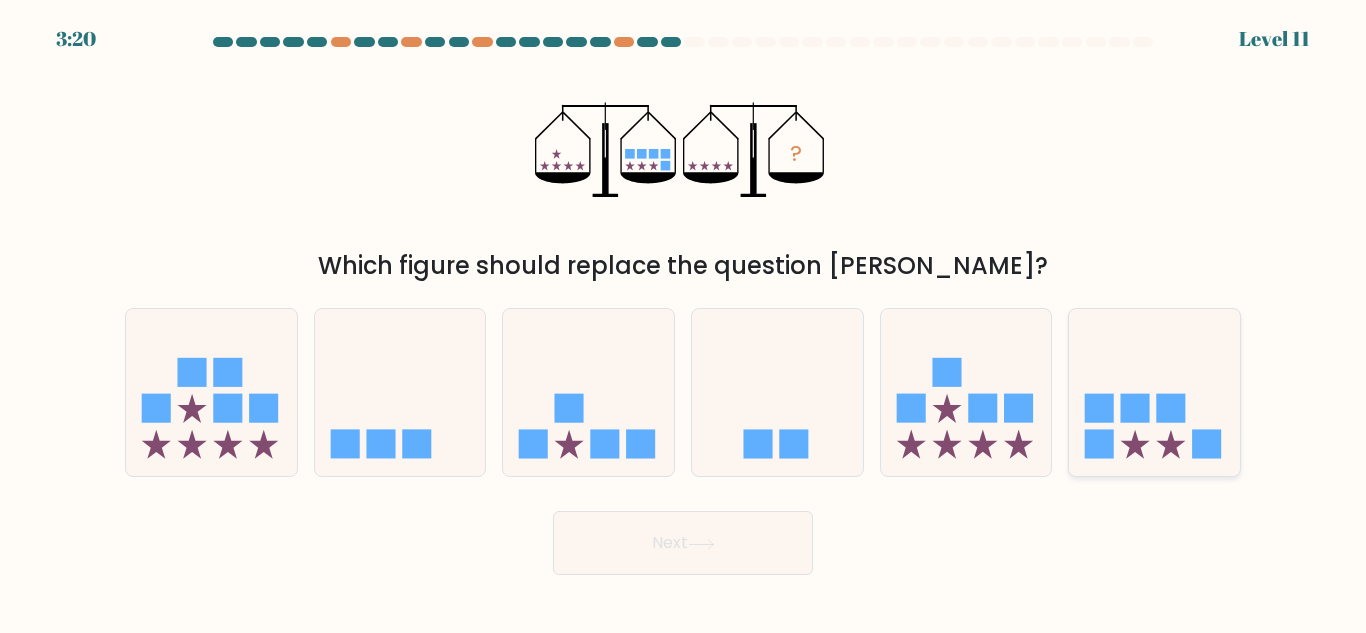 click 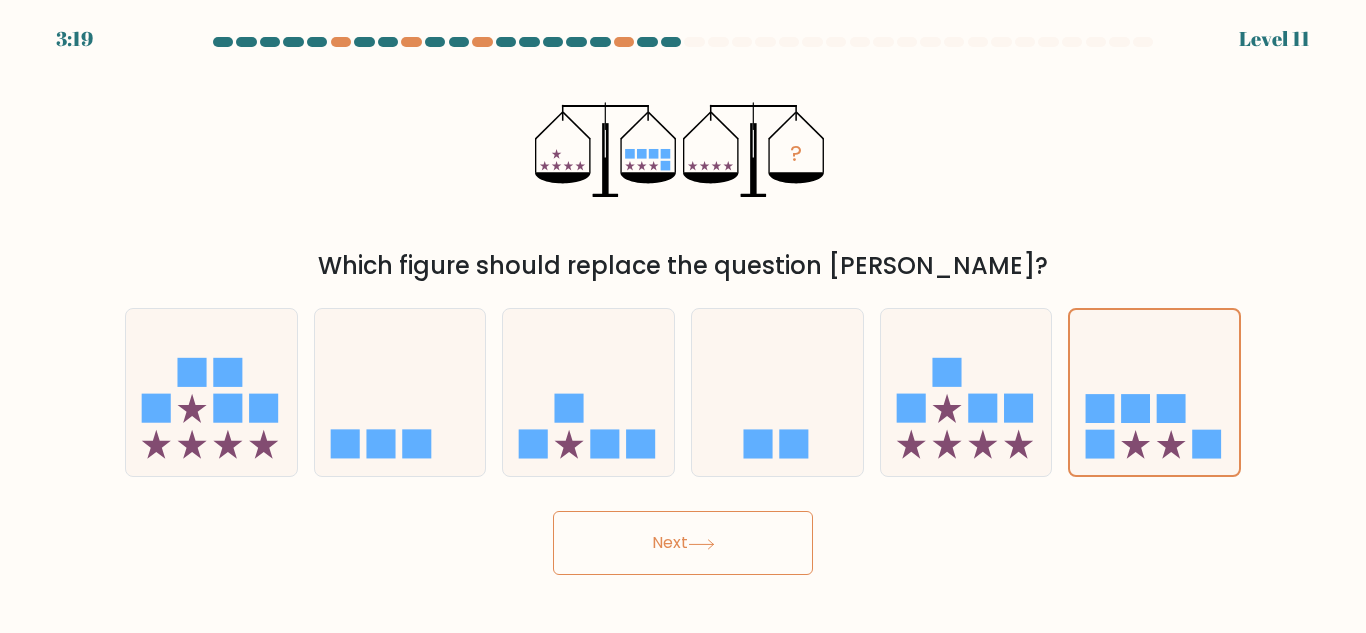 click on "Next" at bounding box center [683, 543] 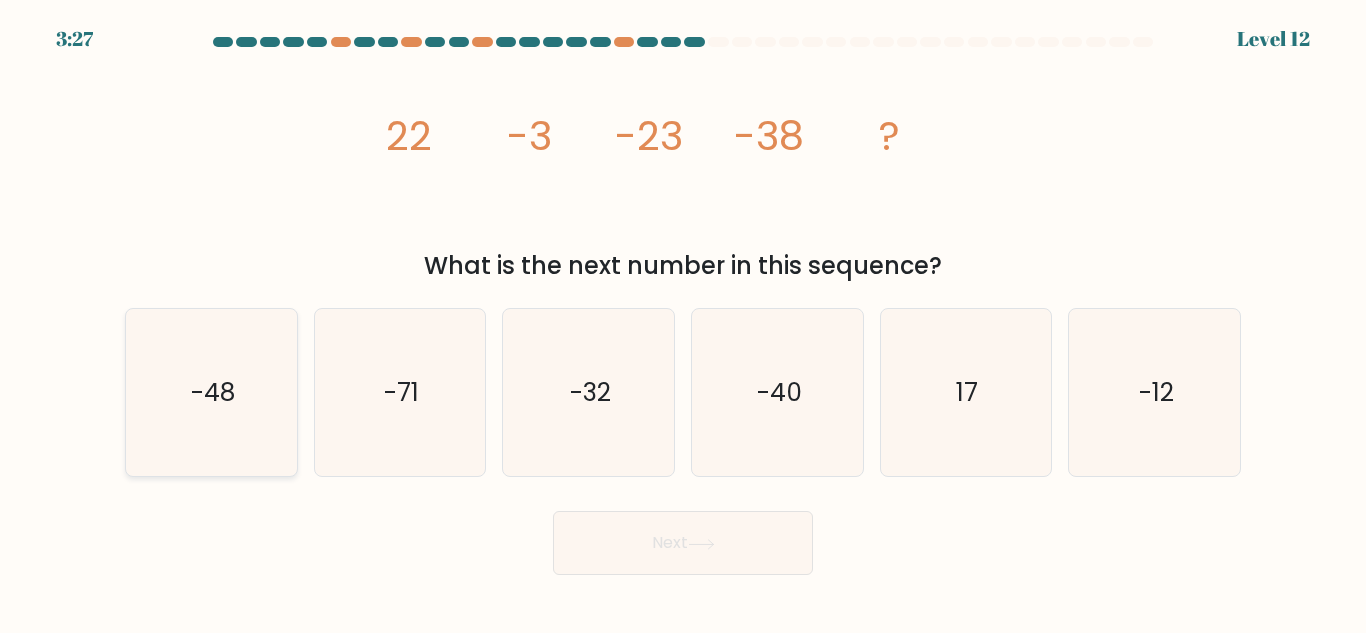 click on "-48" 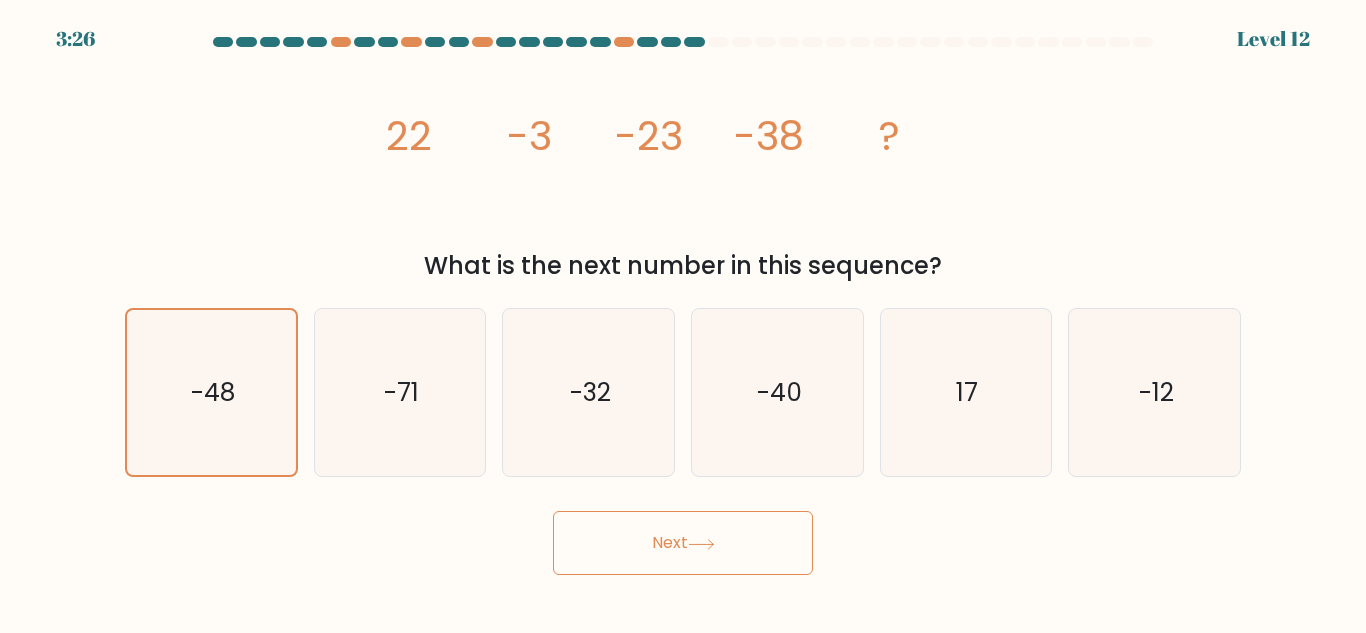 click on "Next" at bounding box center [683, 543] 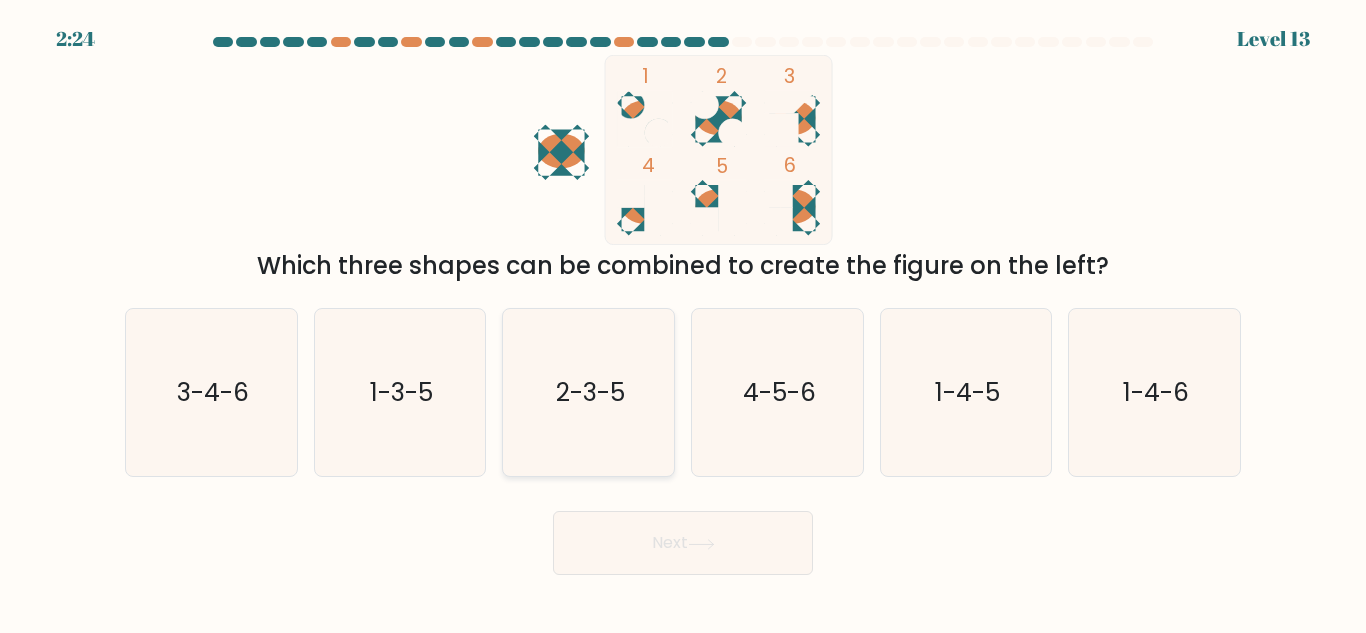 click on "2-3-5" 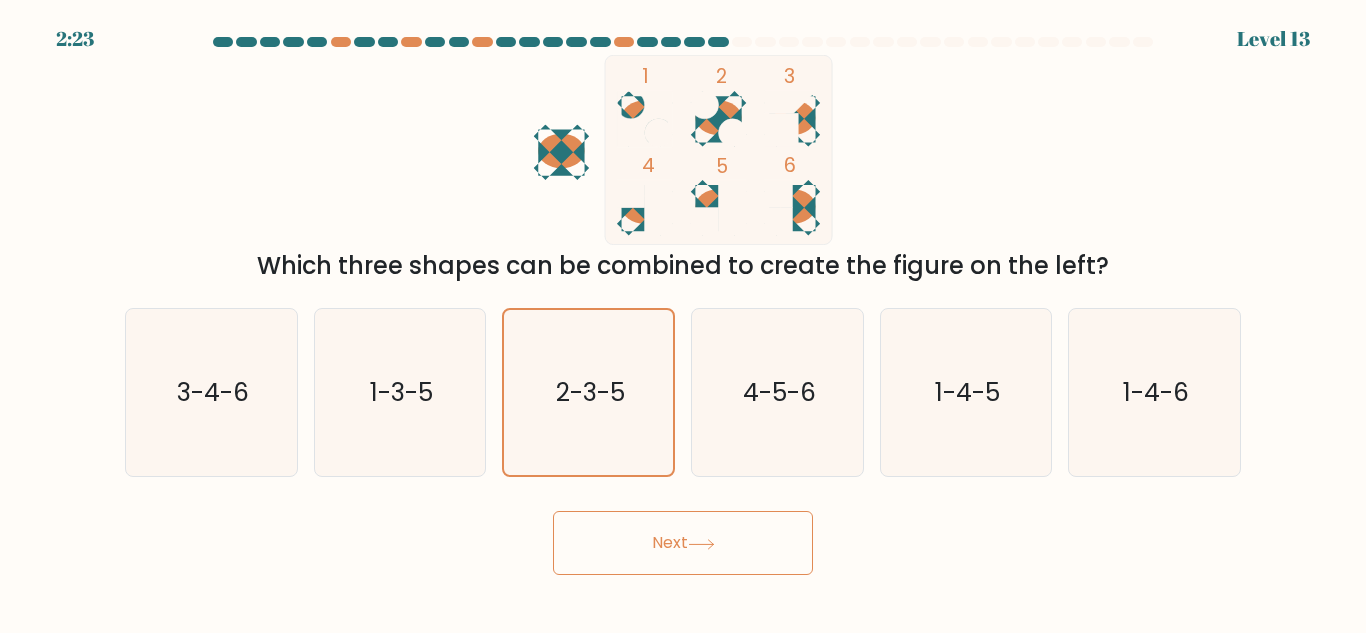 click on "Next" at bounding box center (683, 543) 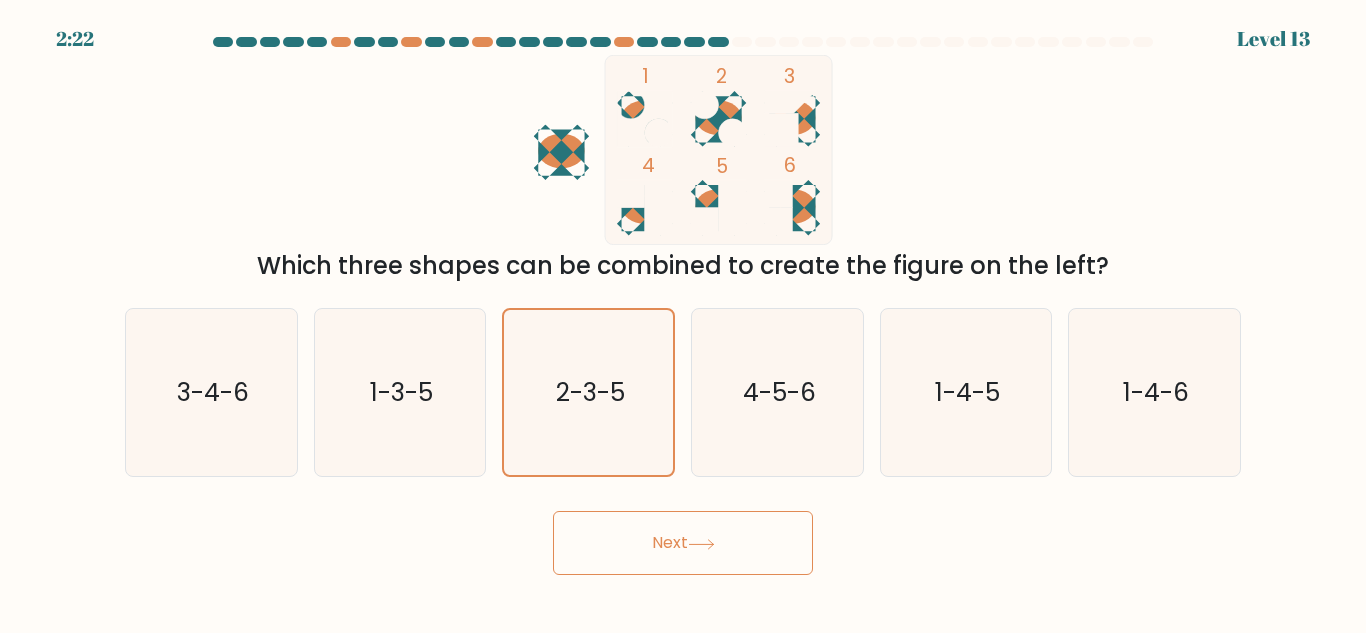 click on "Next" at bounding box center (683, 543) 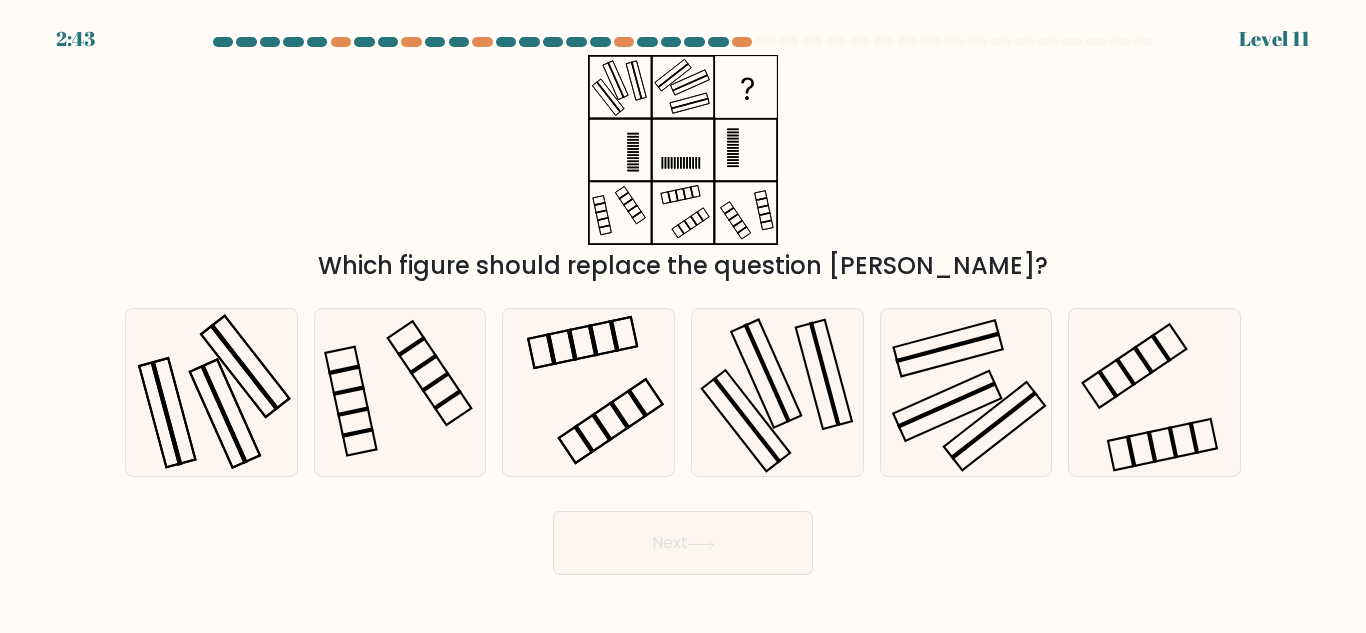 drag, startPoint x: 250, startPoint y: 404, endPoint x: 85, endPoint y: 442, distance: 169.31923 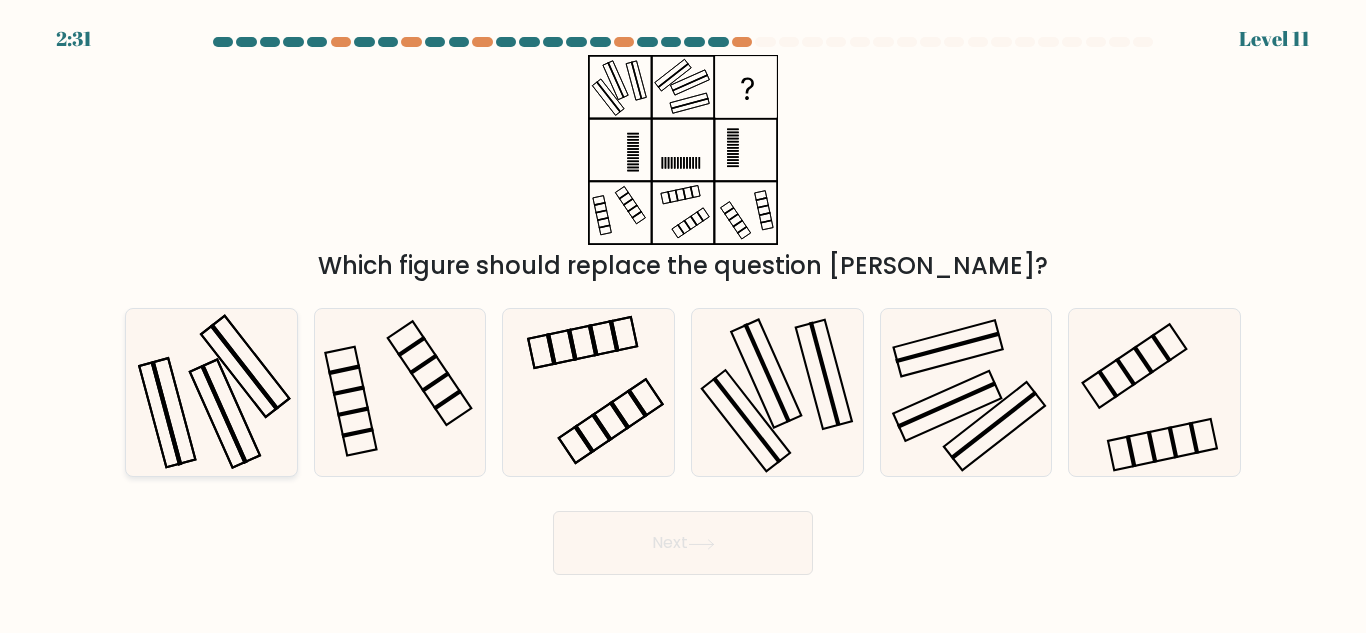 click 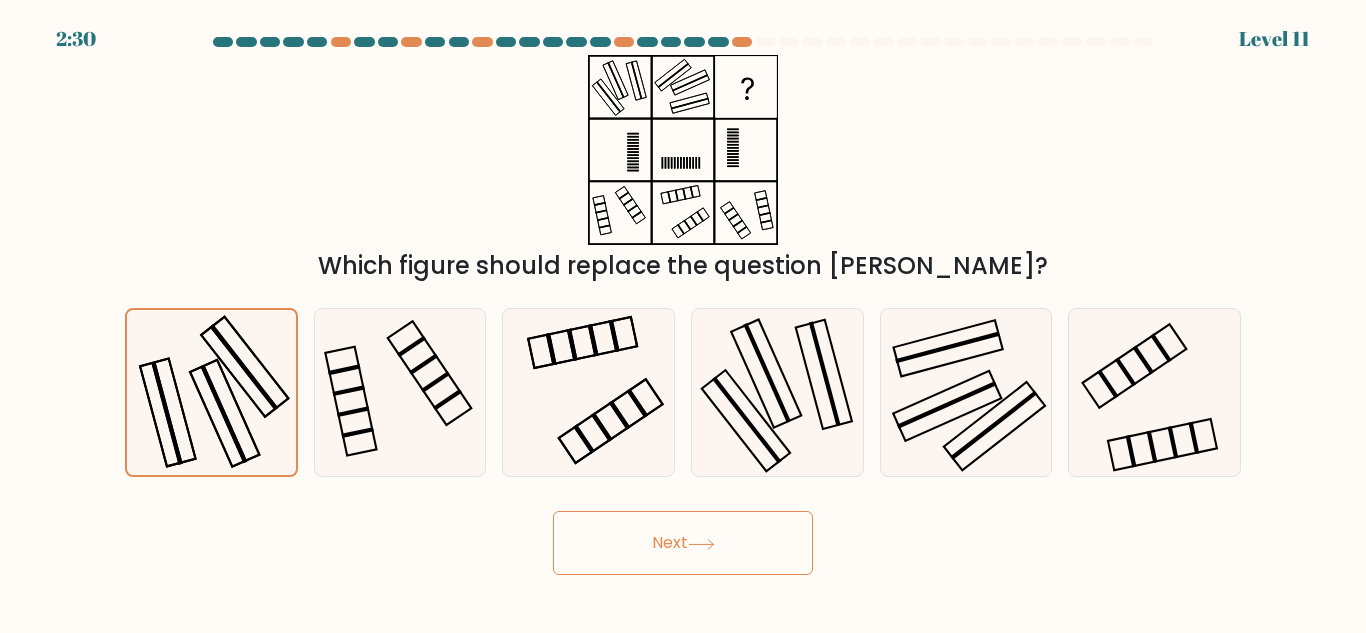 click on "Next" at bounding box center [683, 543] 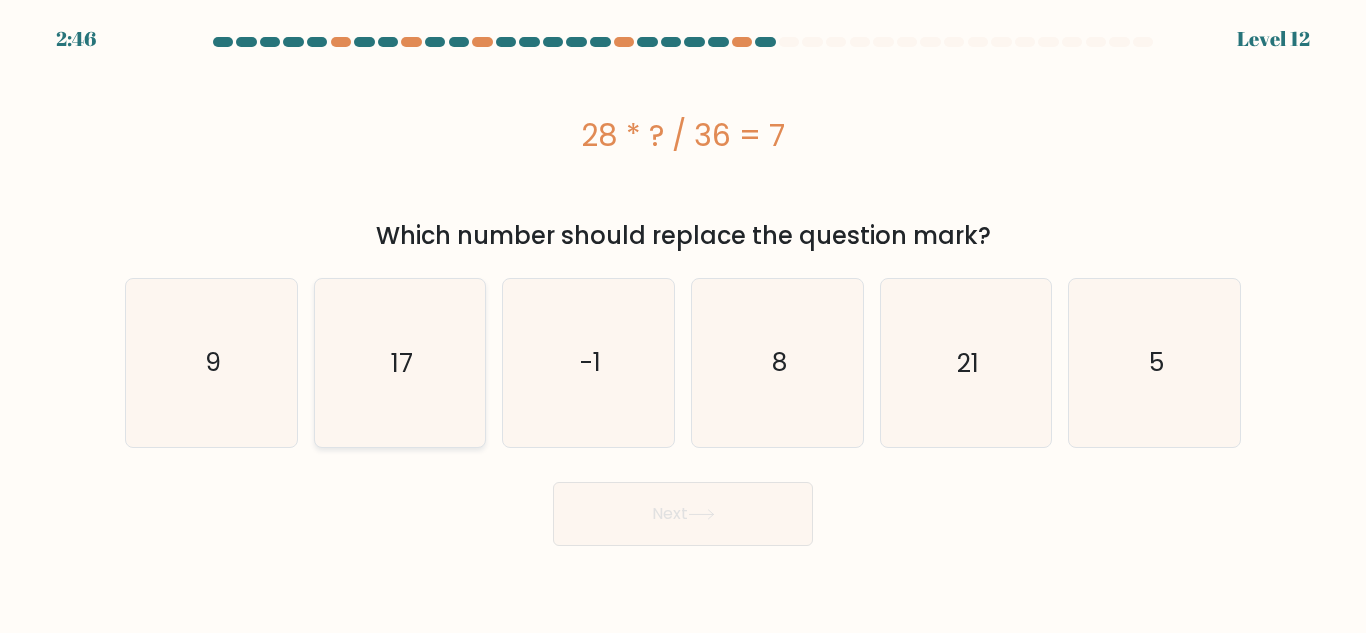 click on "17" 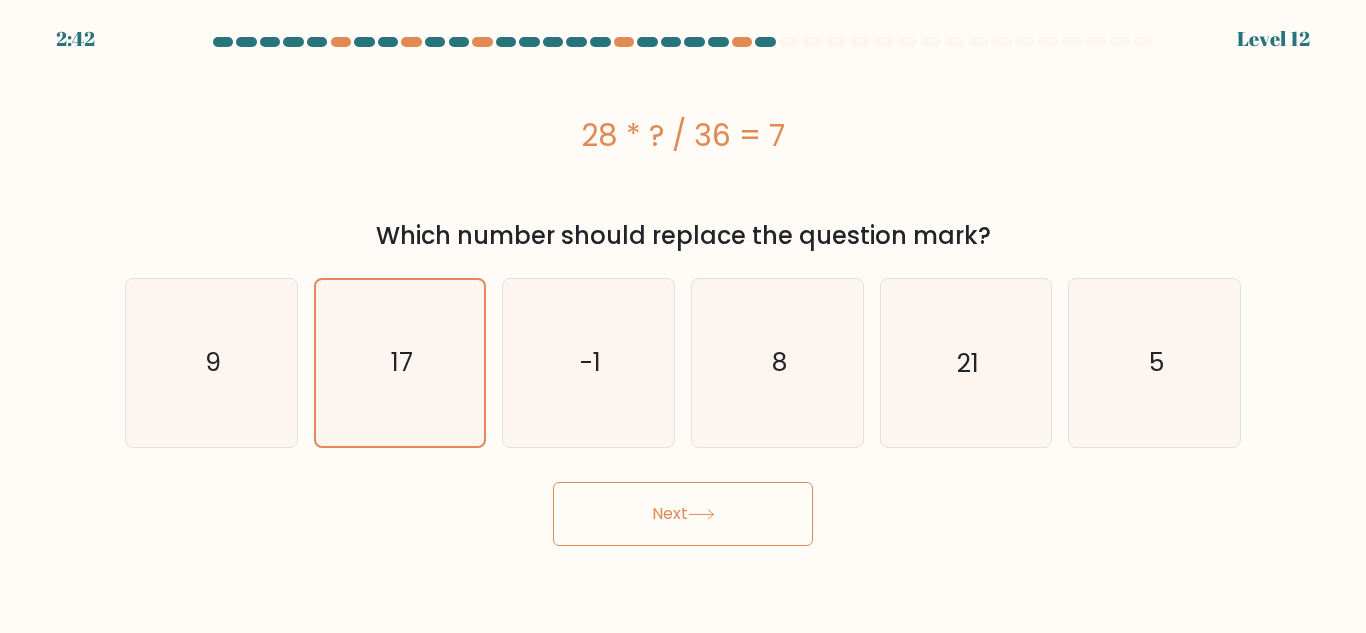 click on "Next" at bounding box center (683, 514) 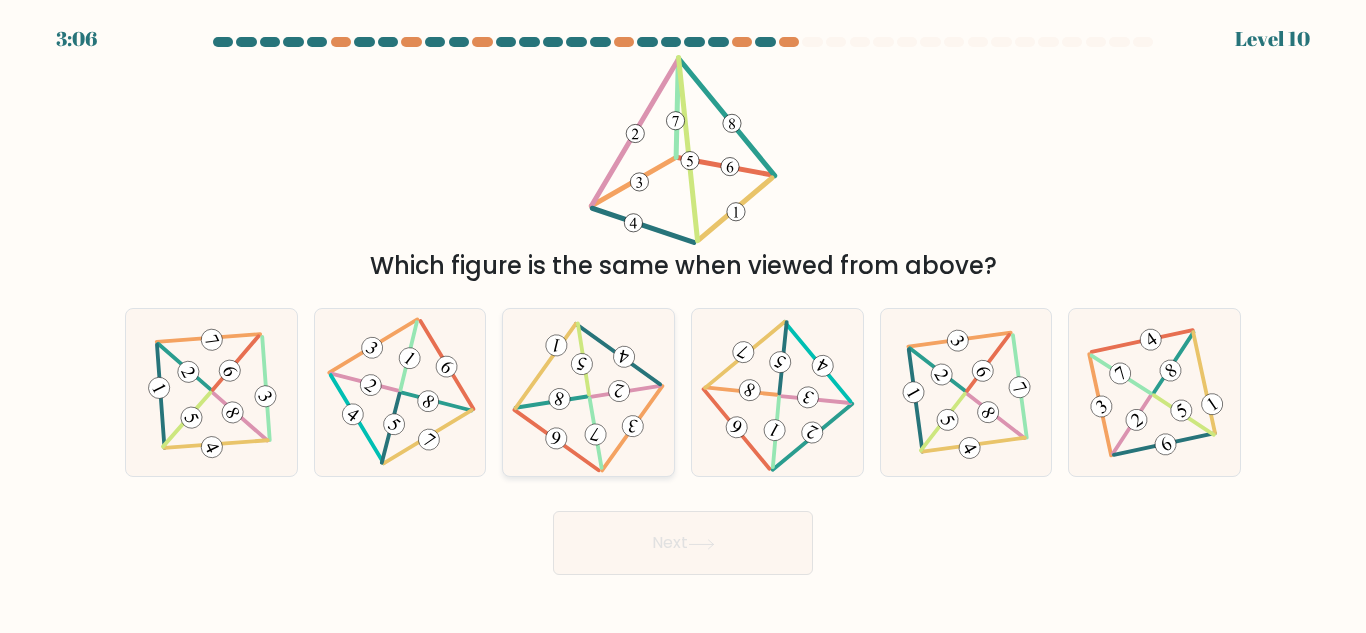 click 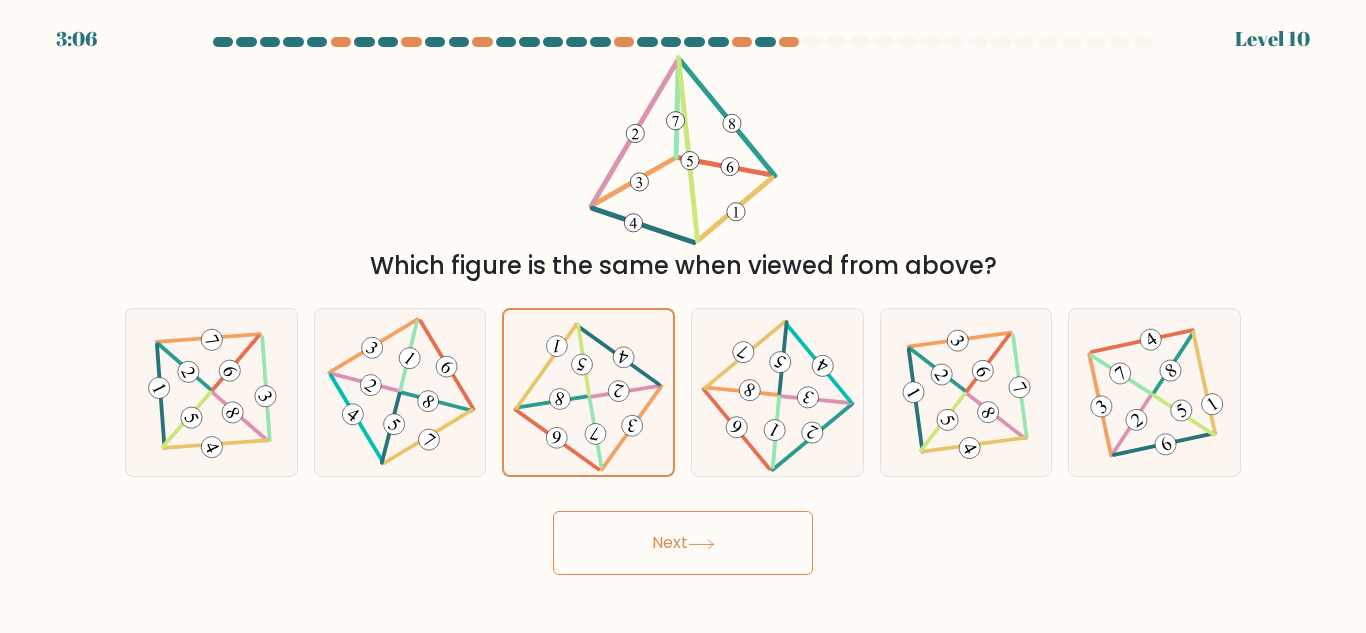 click on "Next" at bounding box center (683, 543) 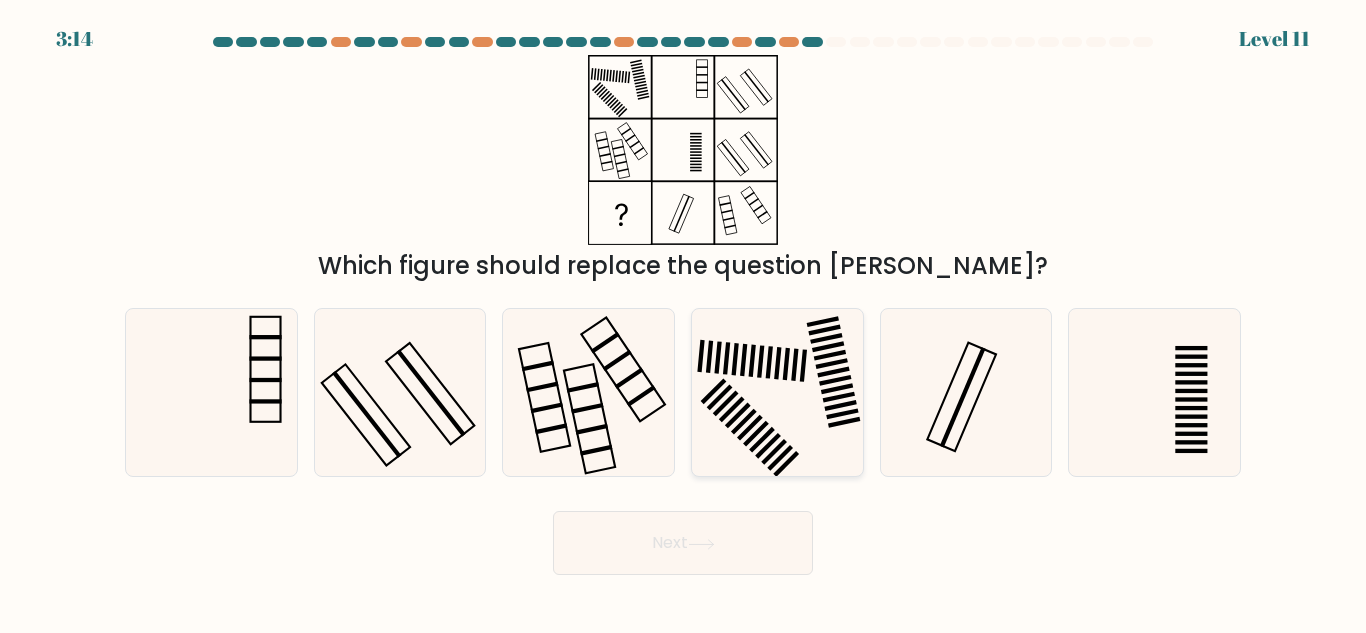 click 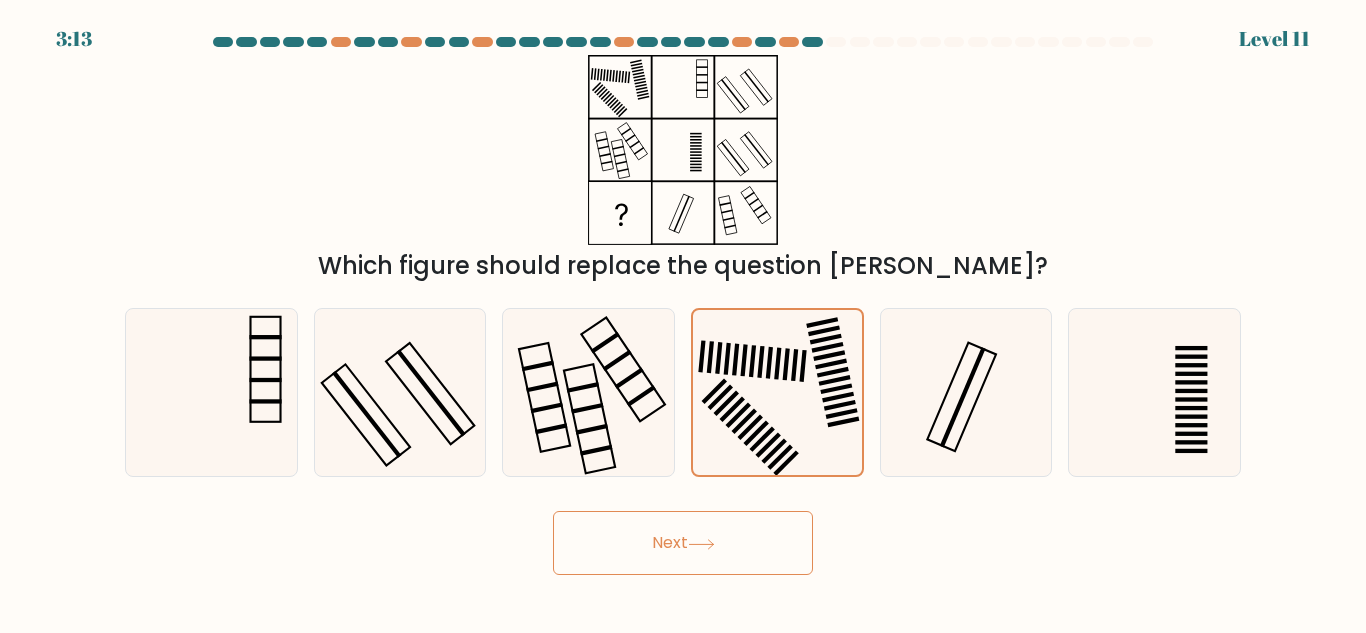click on "Next" at bounding box center [683, 543] 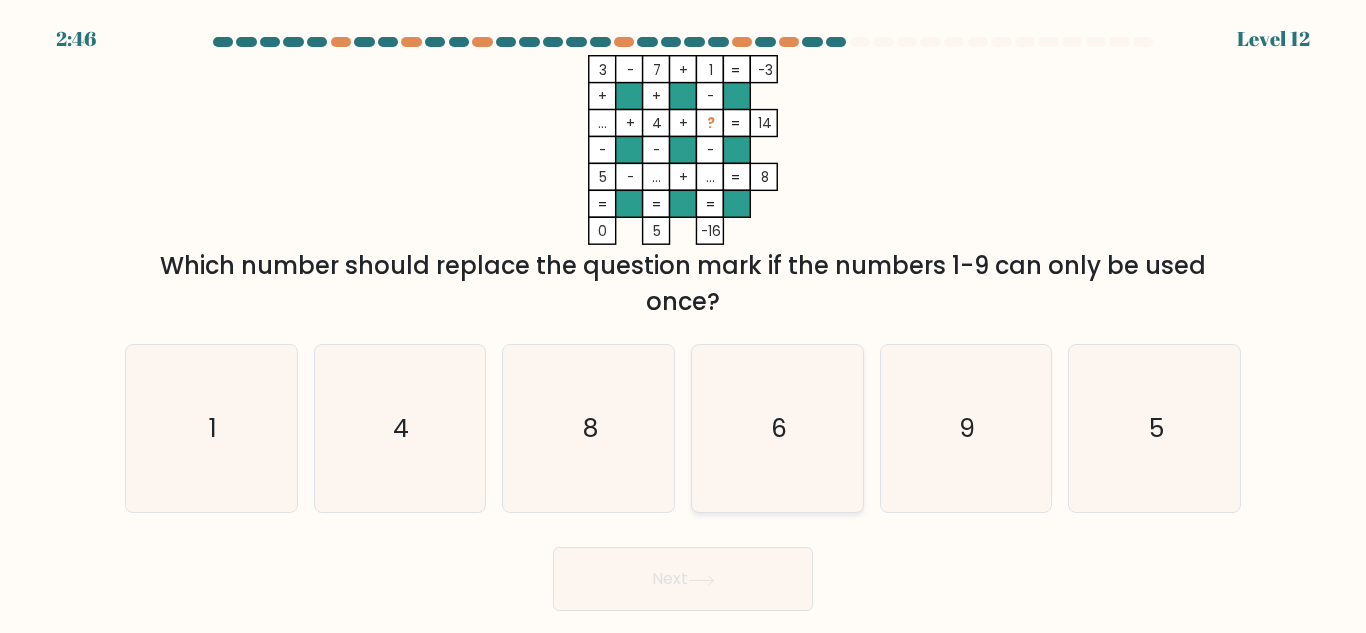 click on "6" 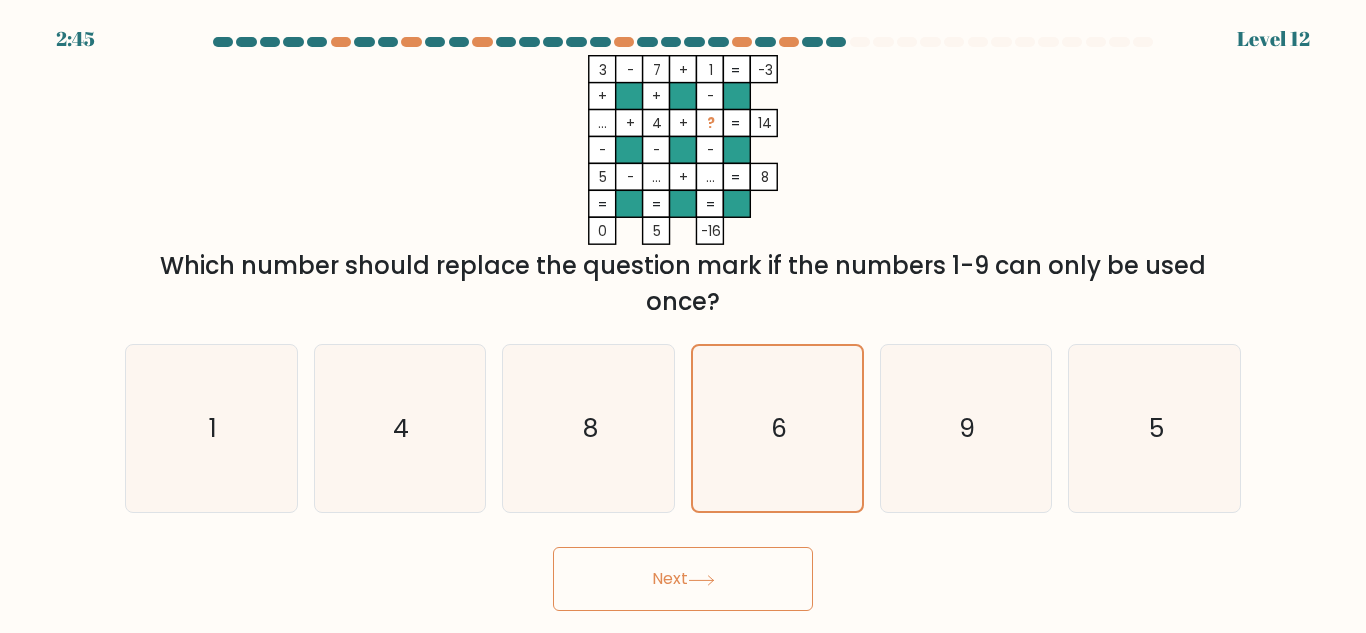 click on "Next" at bounding box center [683, 579] 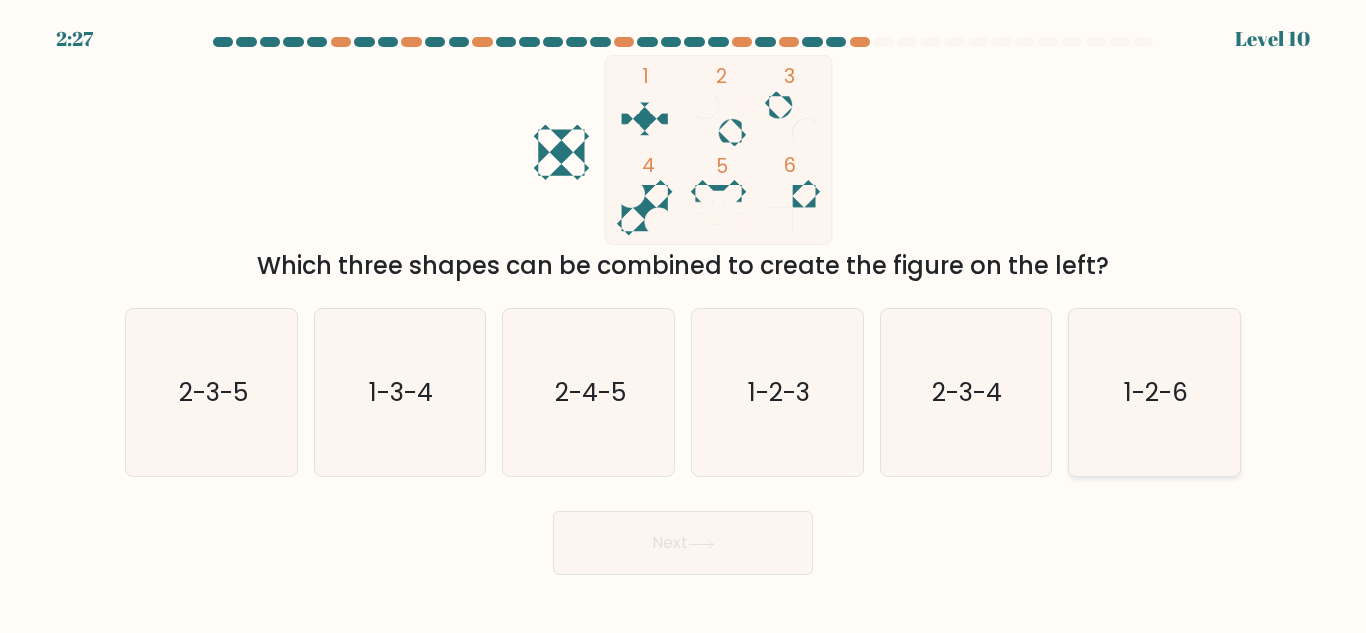click on "1-2-6" 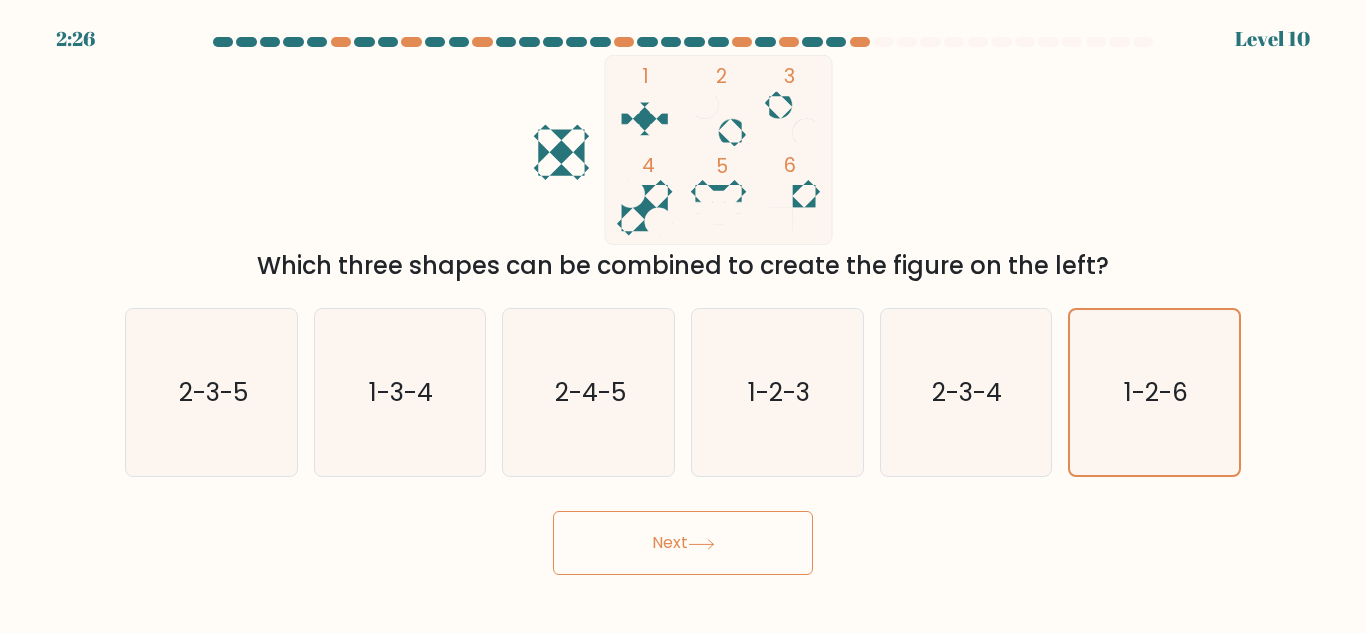 click on "Next" at bounding box center [683, 543] 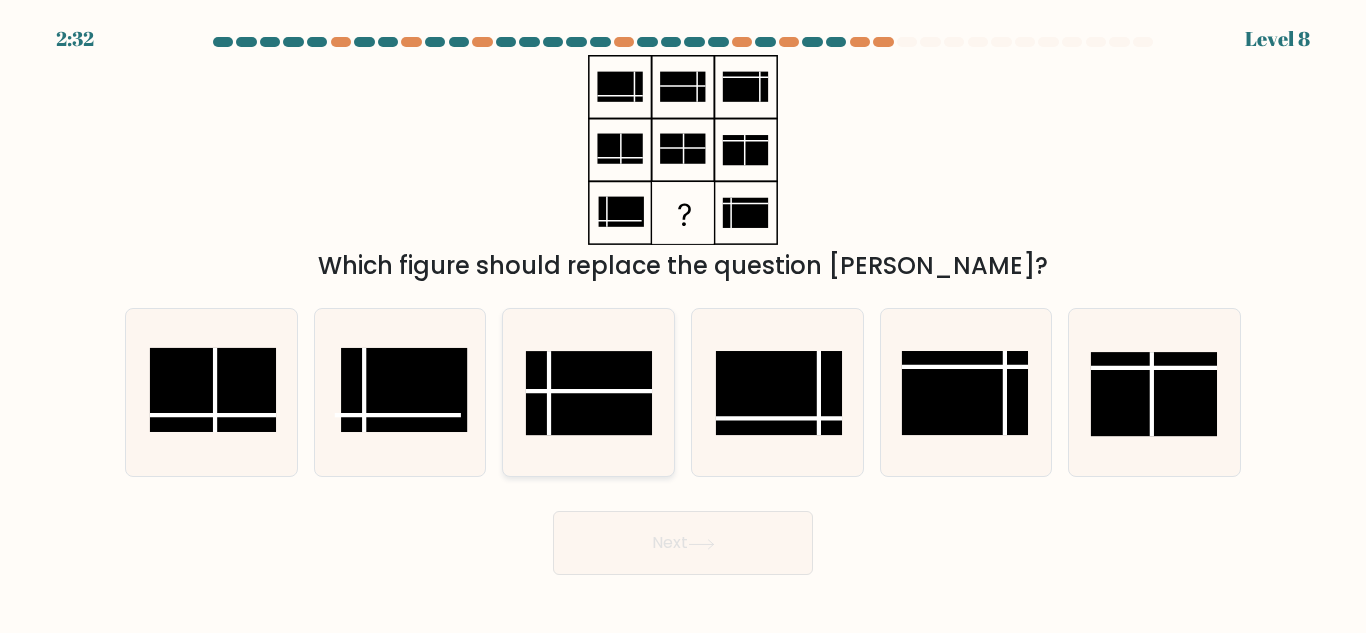 click 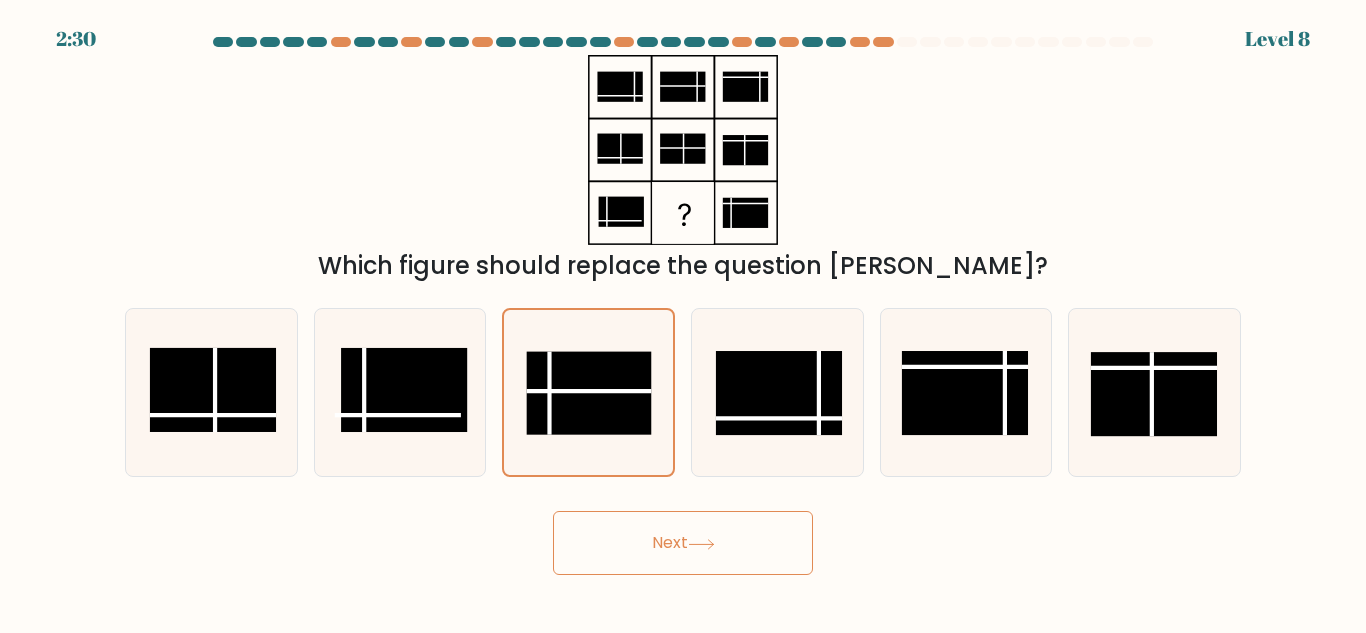 click on "Next" at bounding box center (683, 543) 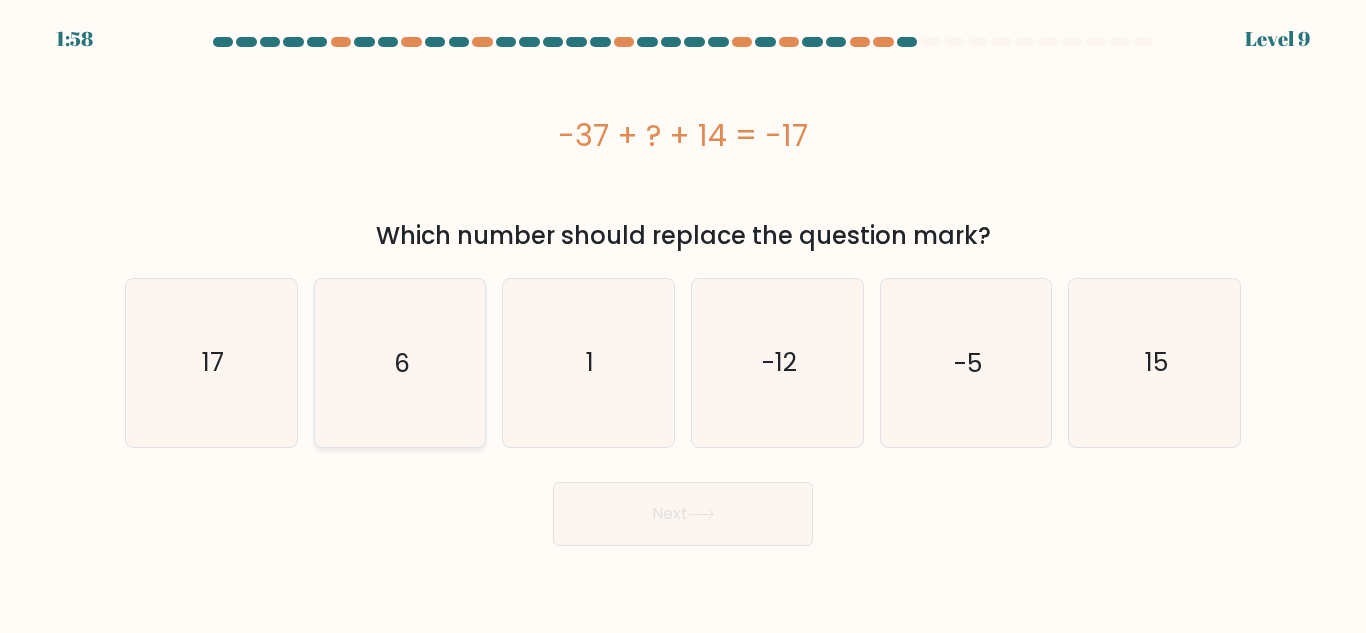 click on "6" 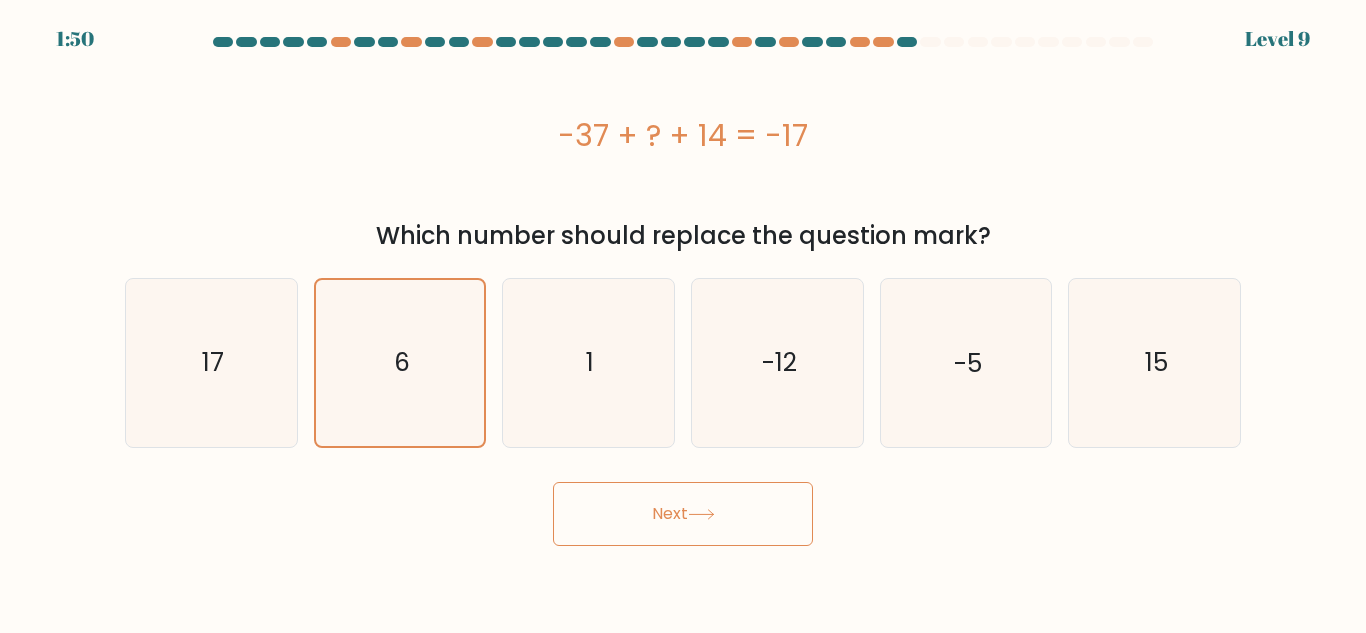 click on "Next" at bounding box center [683, 514] 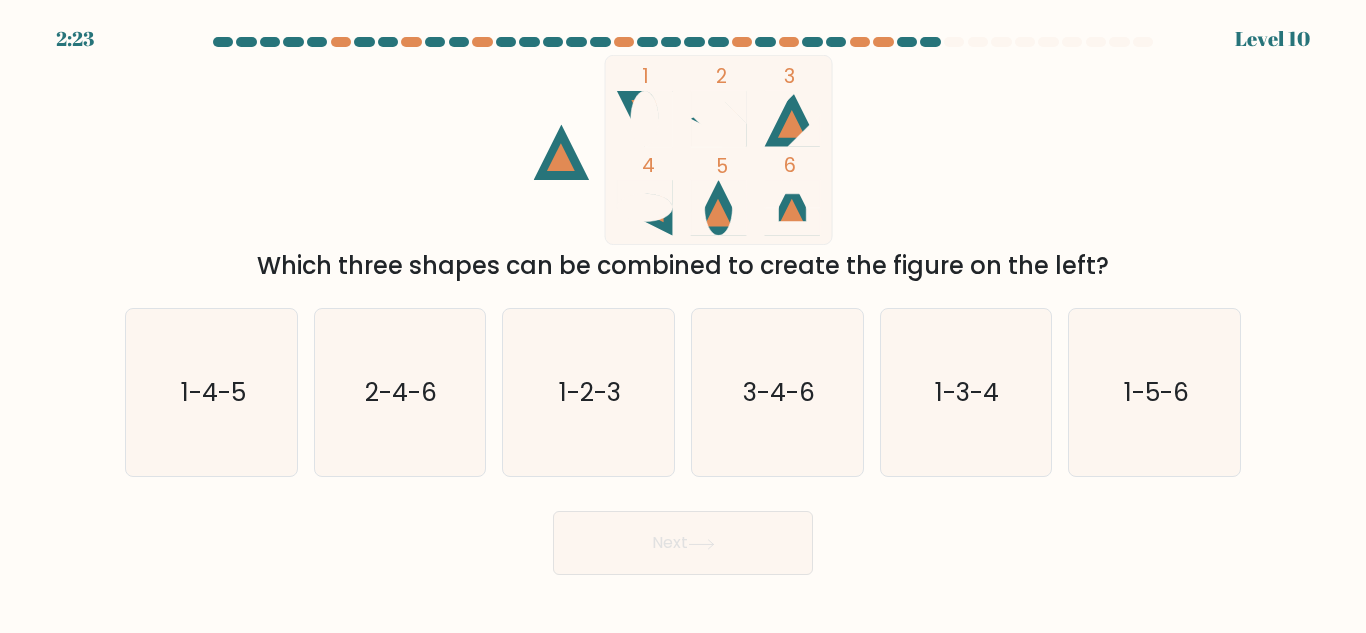 click on "Which three shapes can be combined to create the figure on the left?" at bounding box center (683, 266) 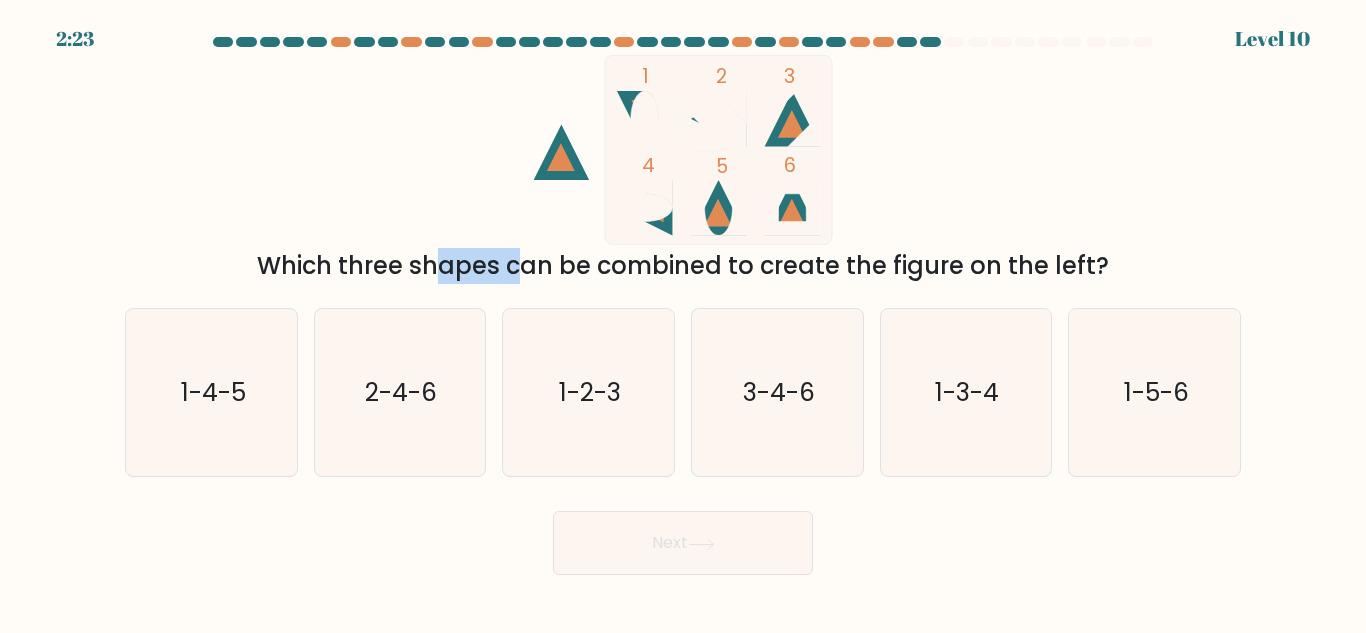 click on "Which three shapes can be combined to create the figure on the left?" at bounding box center (683, 266) 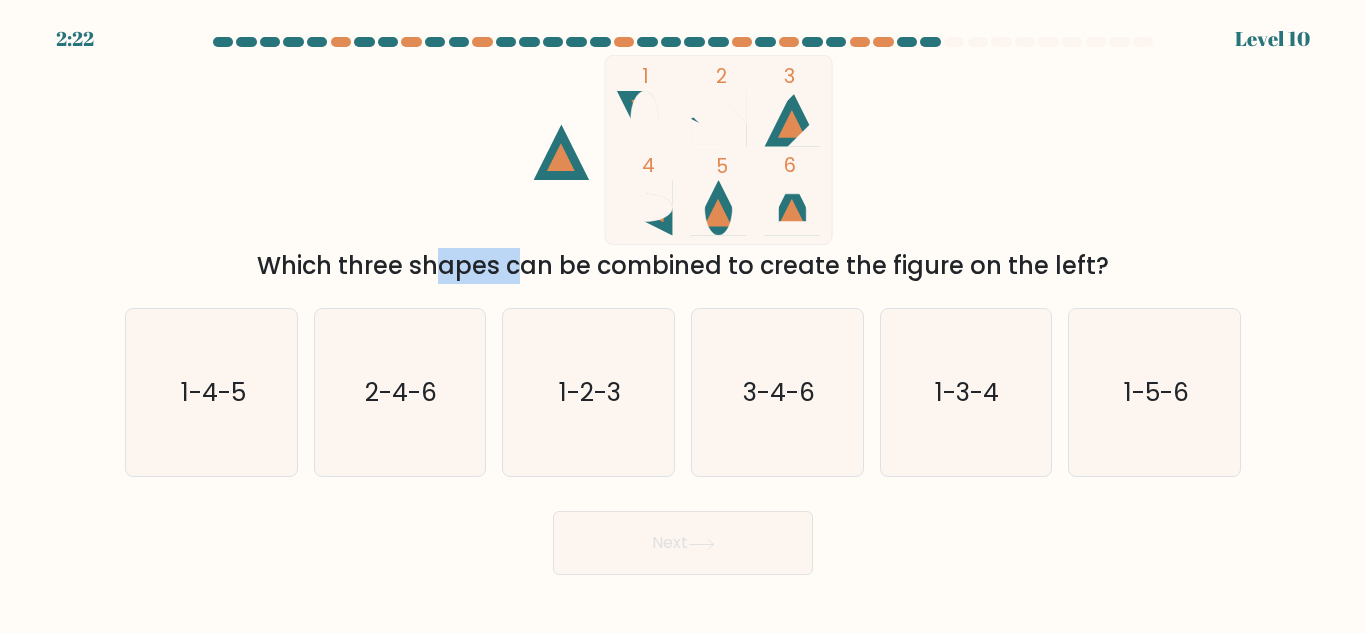click on "Which three shapes can be combined to create the figure on the left?" at bounding box center [683, 266] 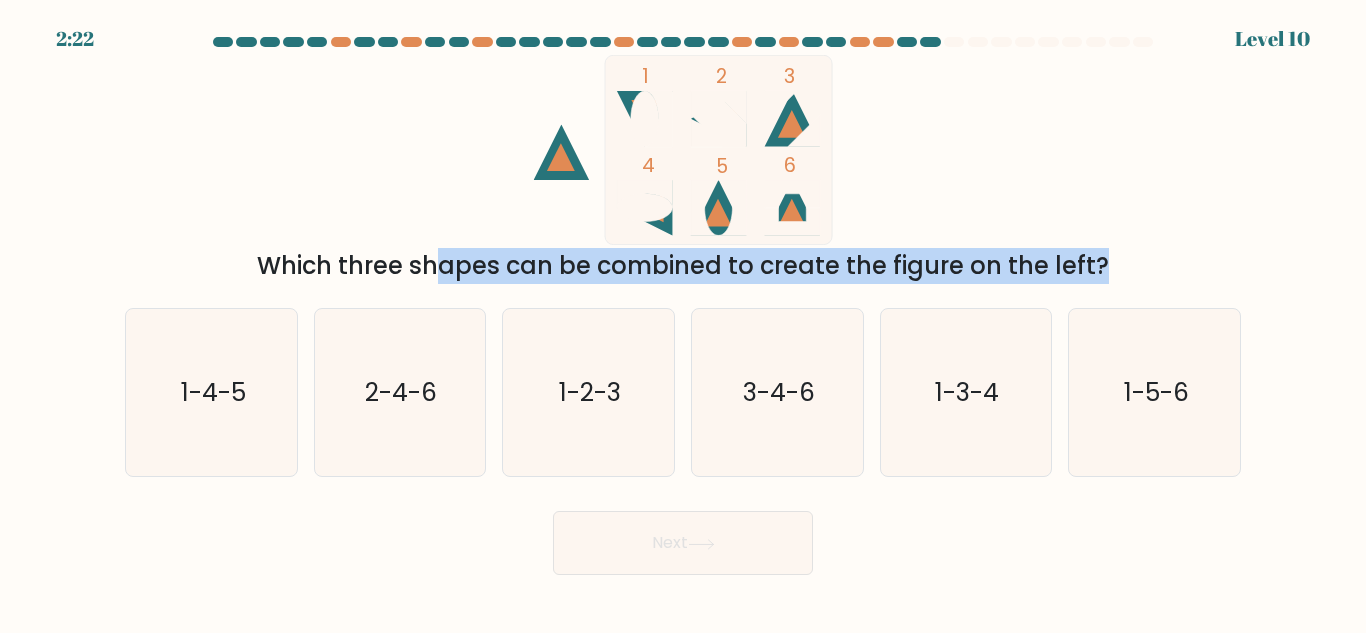 click on "Which three shapes can be combined to create the figure on the left?" at bounding box center (683, 266) 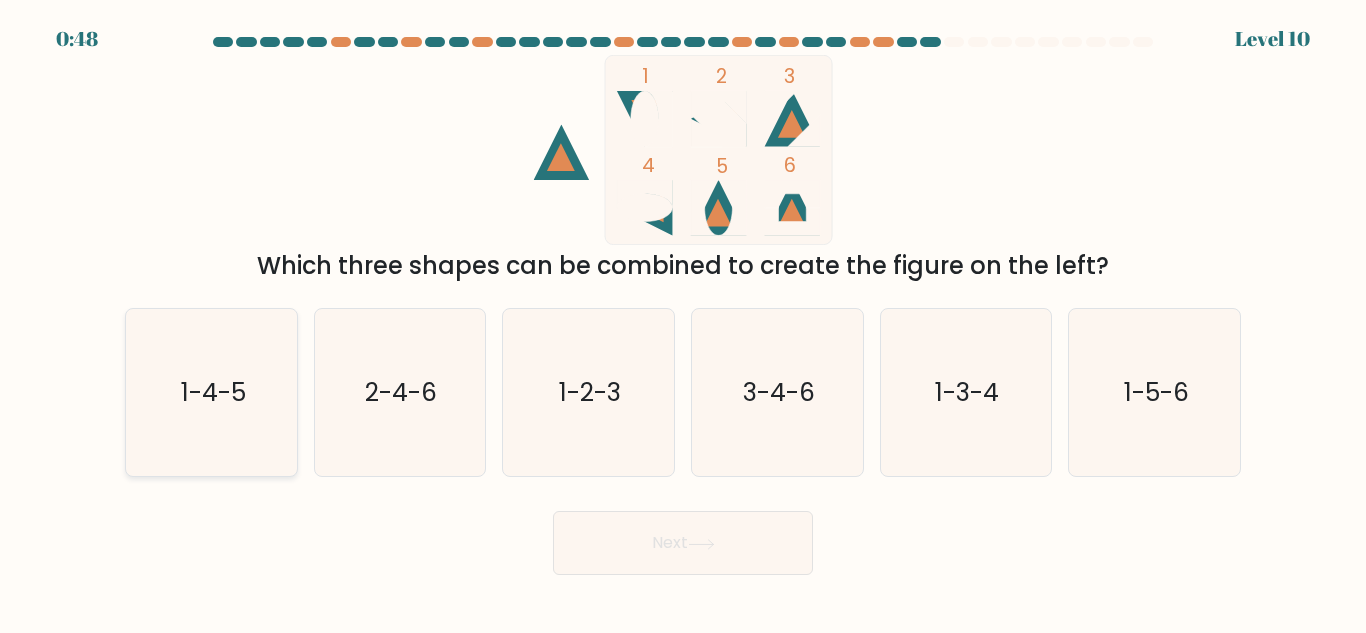 click on "1-4-5" at bounding box center [211, 392] 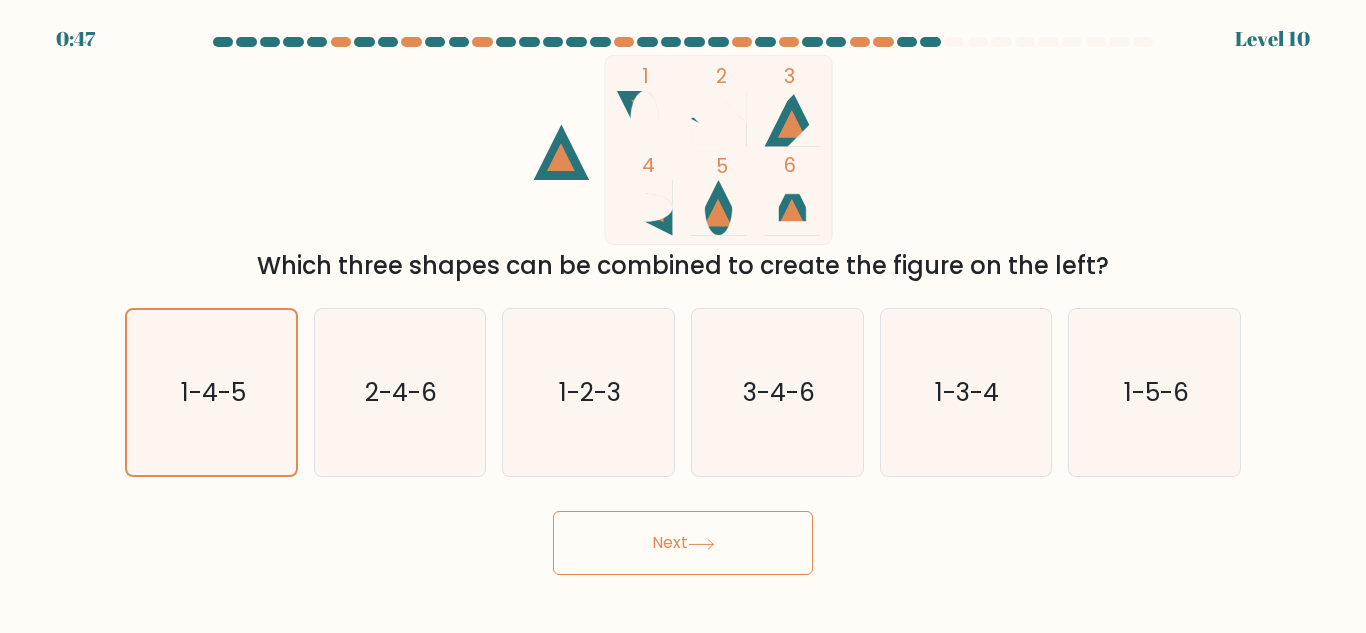 click on "Next" at bounding box center [683, 543] 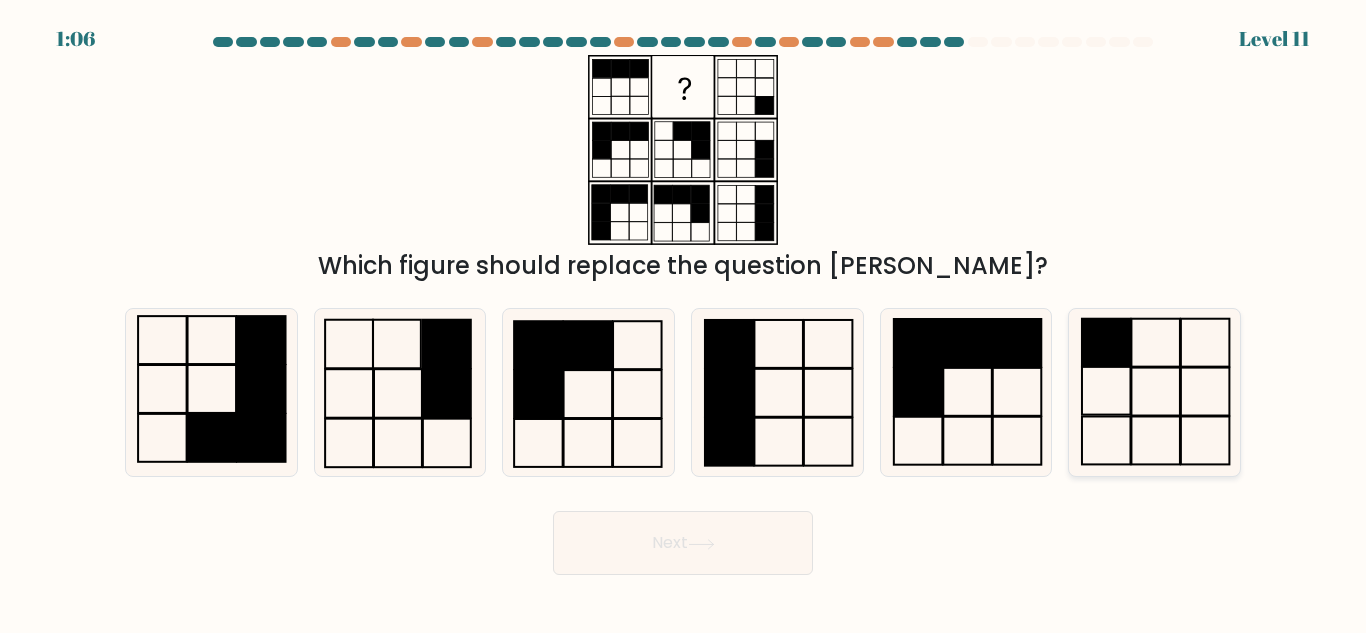 click 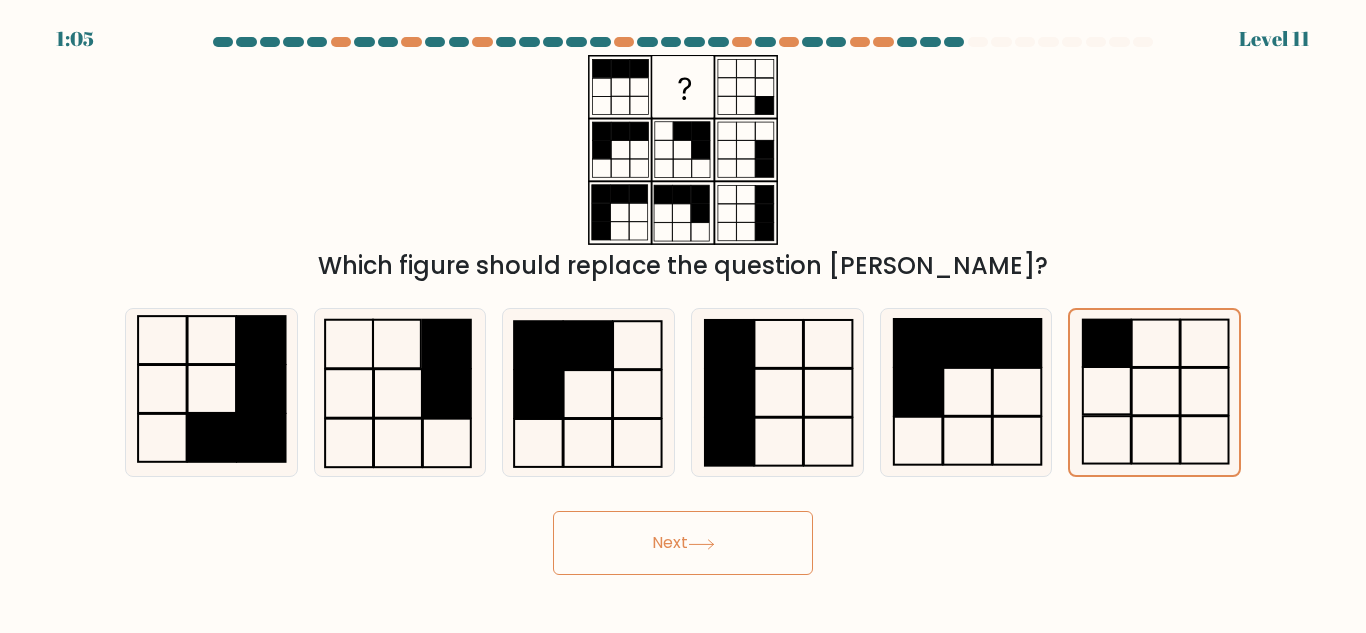 click 